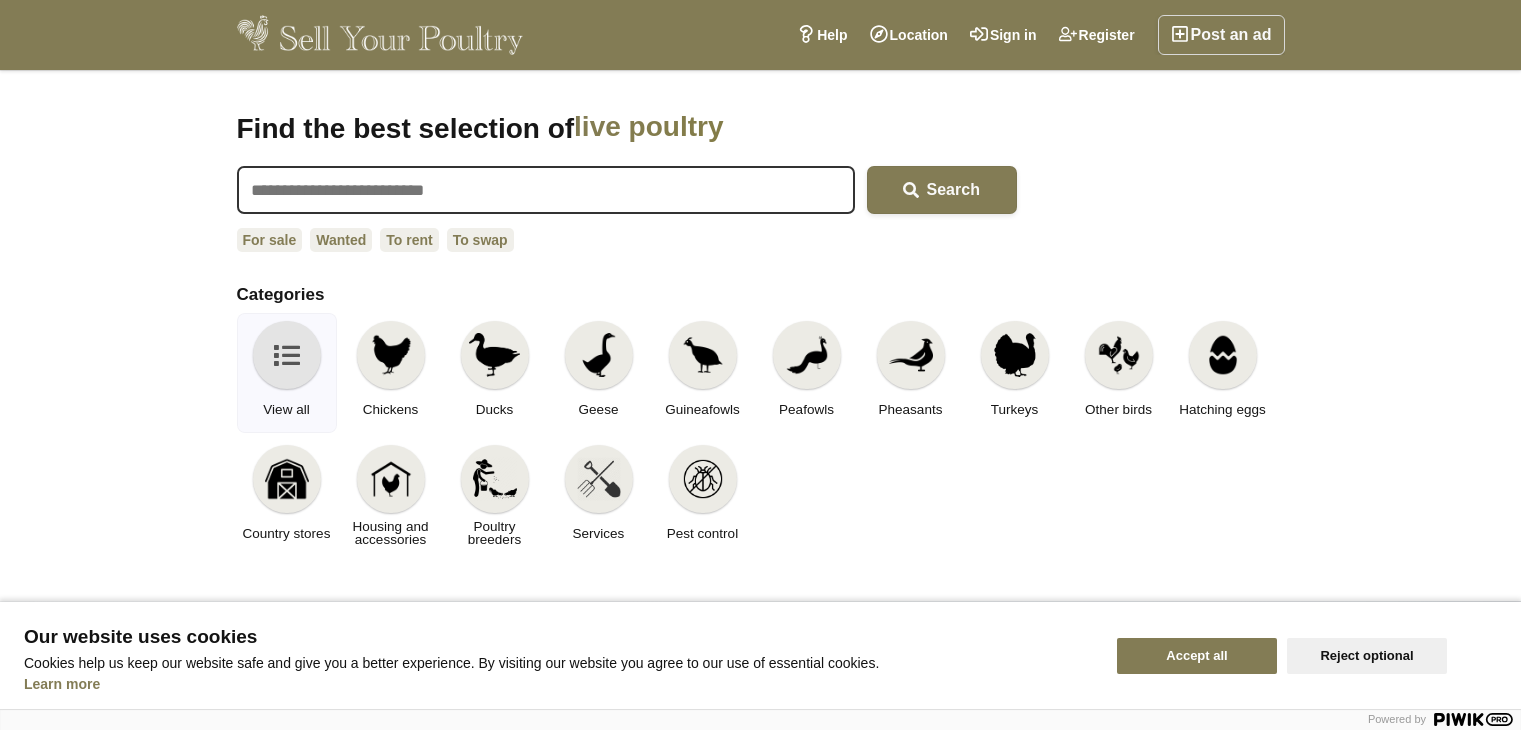 scroll, scrollTop: 0, scrollLeft: 0, axis: both 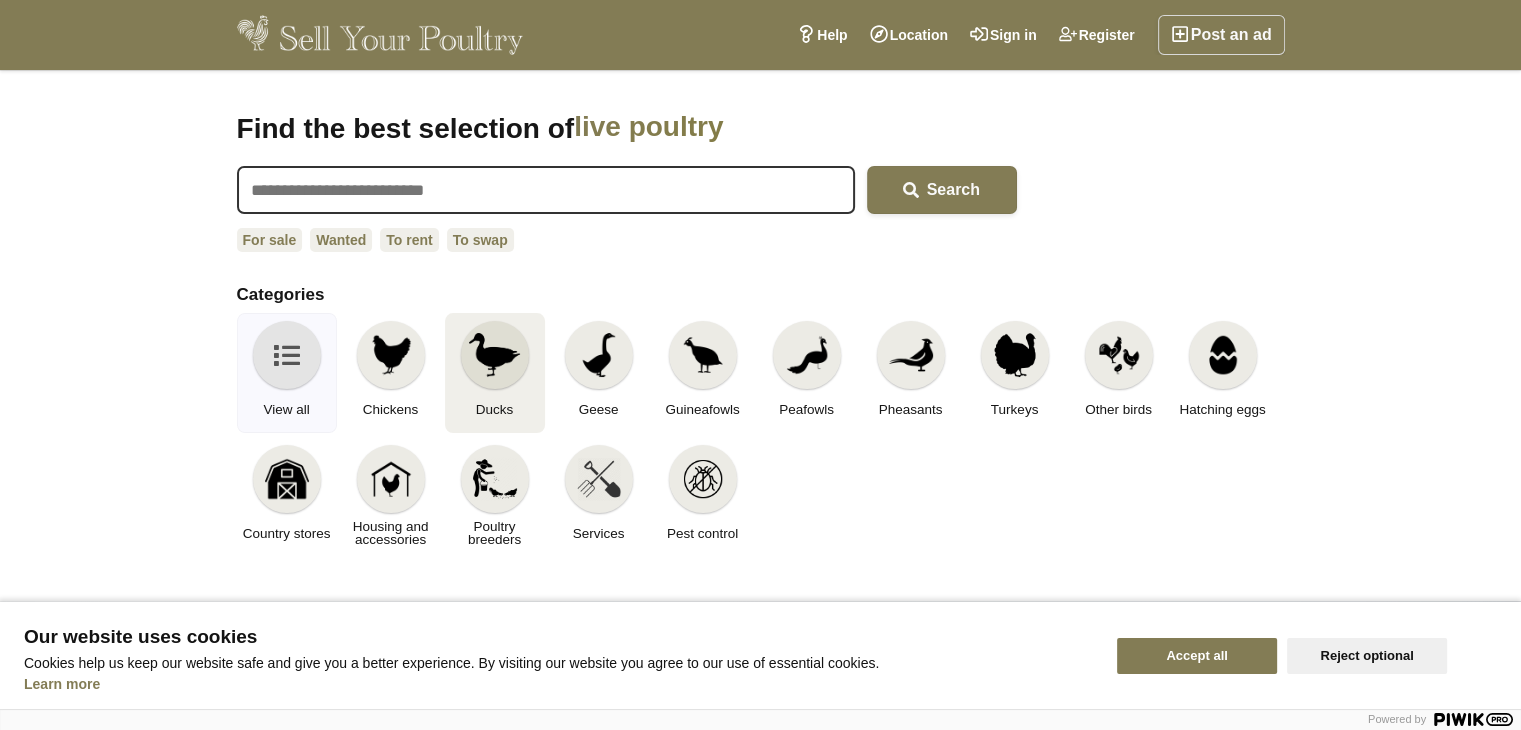 click at bounding box center (494, 355) 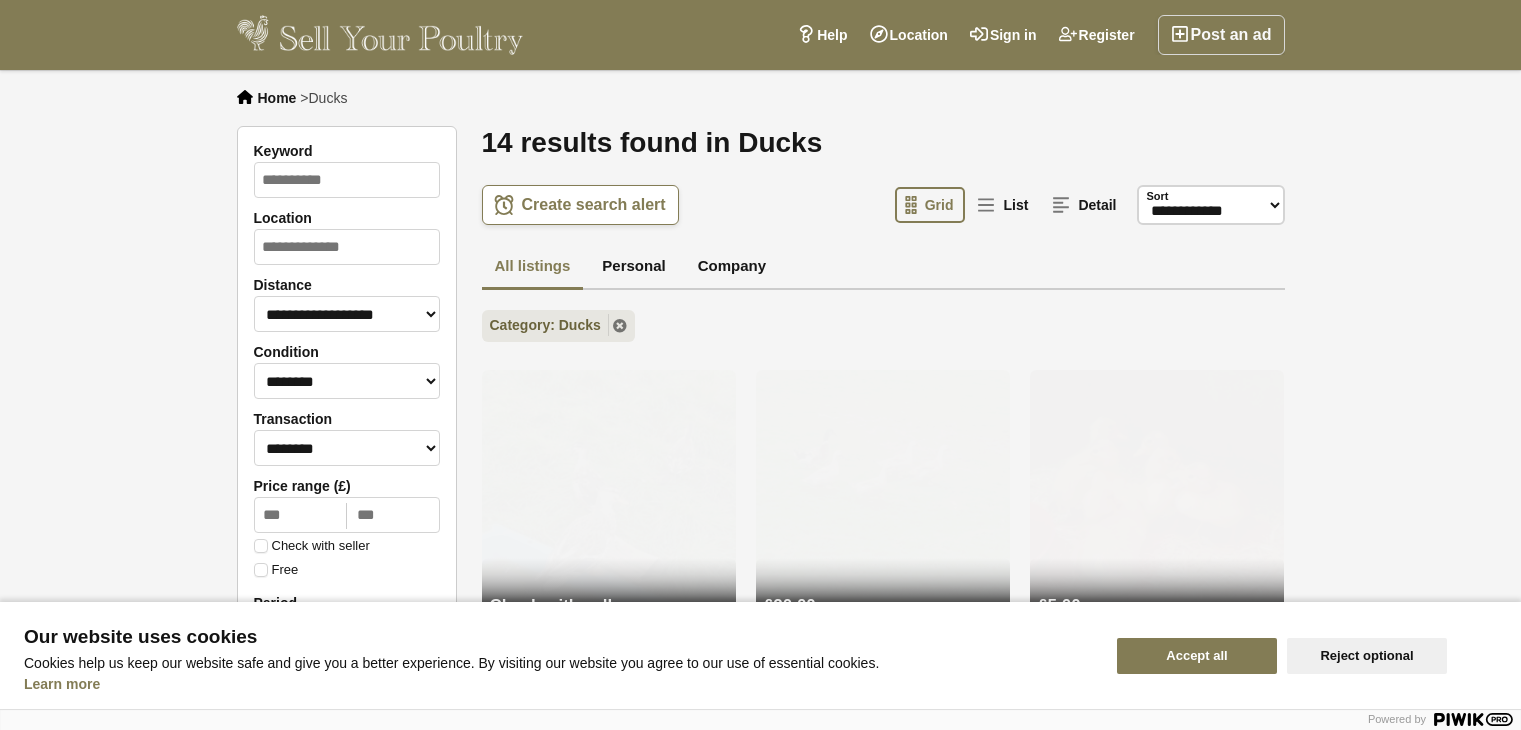 scroll, scrollTop: 0, scrollLeft: 0, axis: both 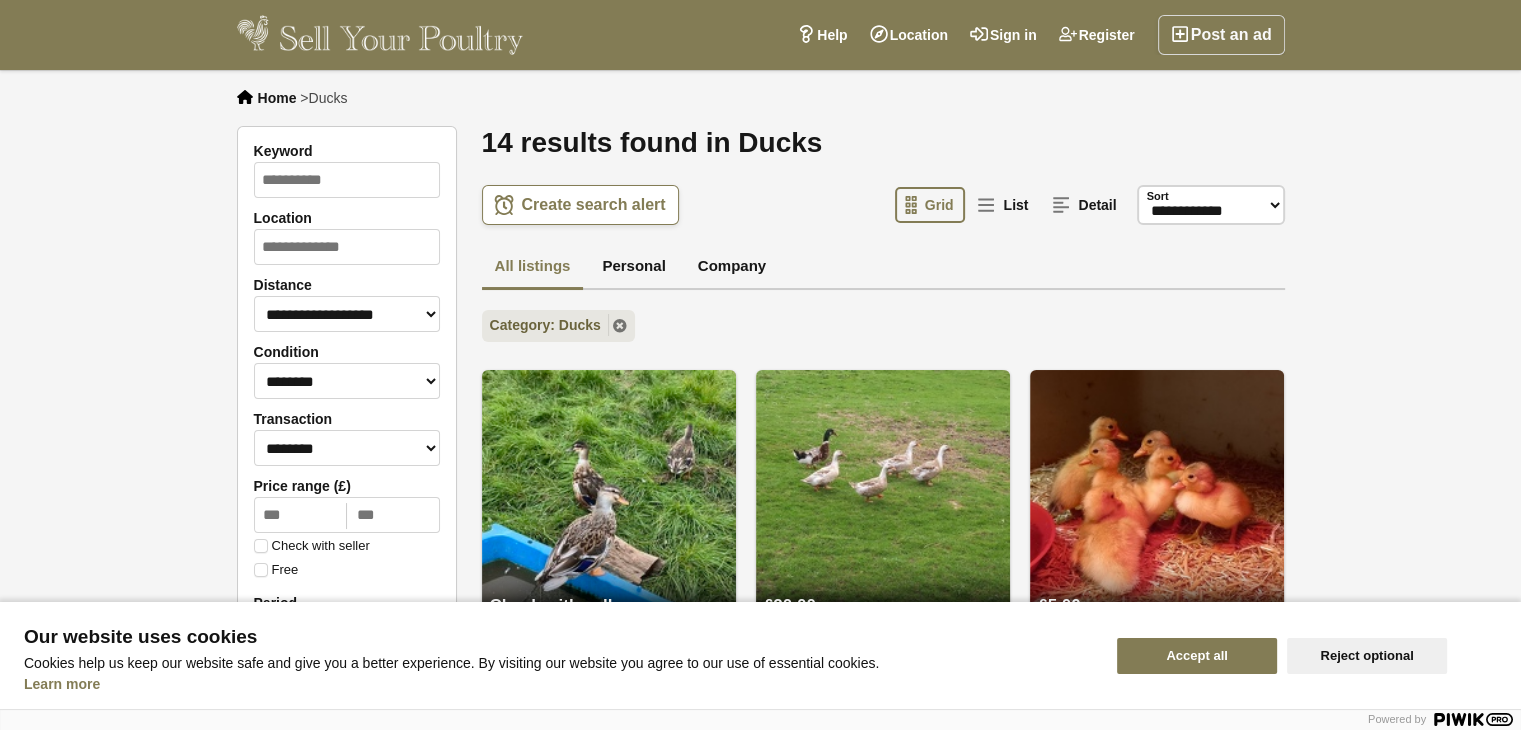 click on "Accept all" at bounding box center [1197, 656] 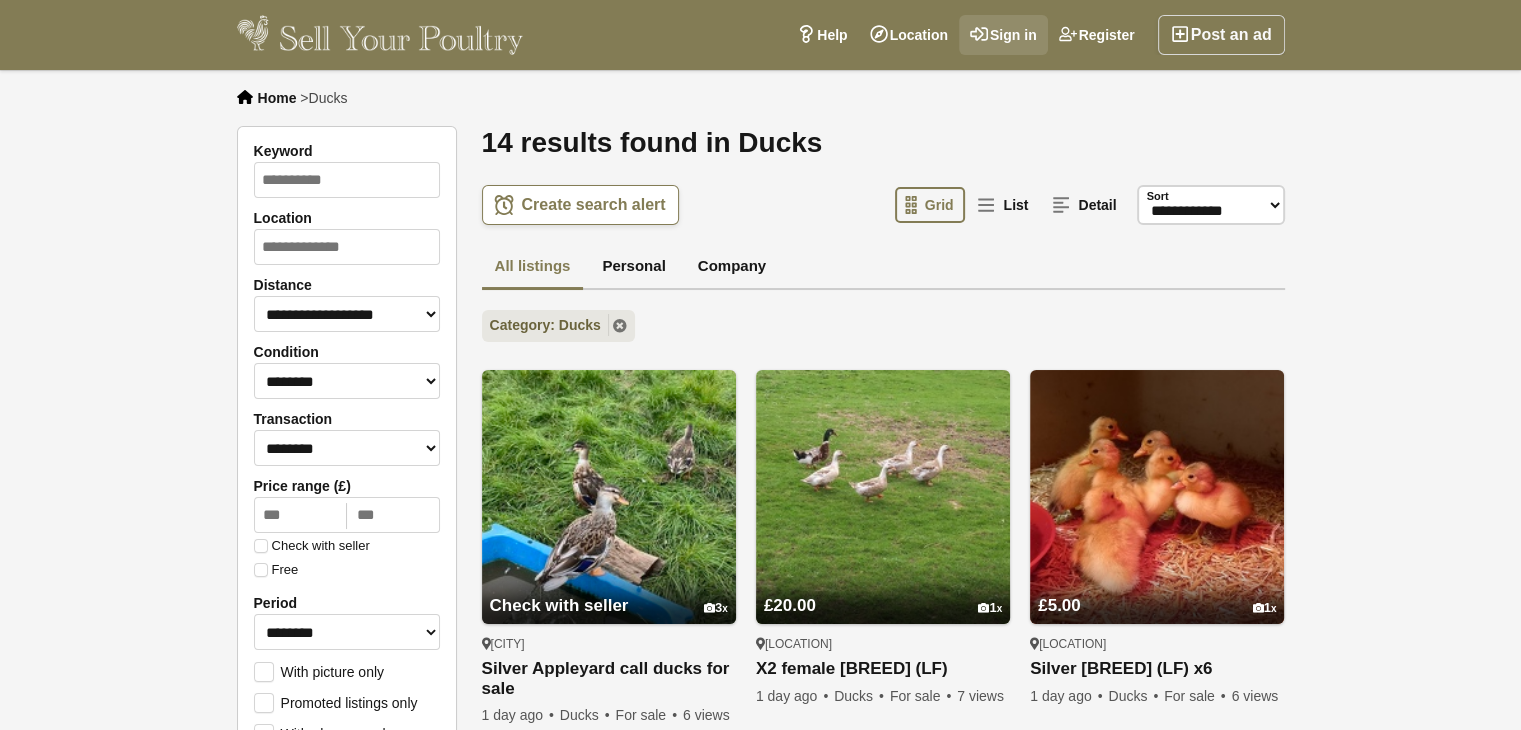 click on "Sign in" at bounding box center (1003, 35) 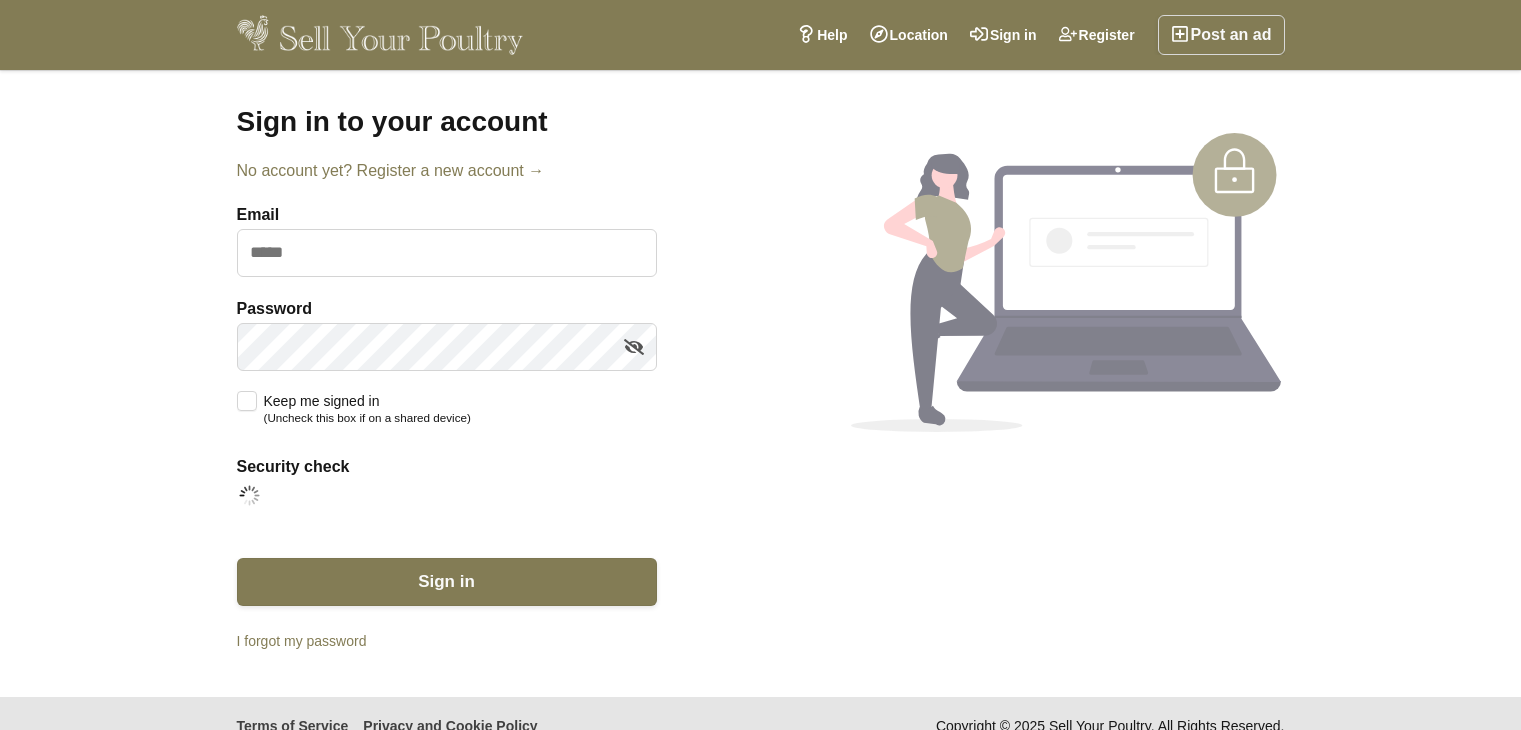 scroll, scrollTop: 0, scrollLeft: 0, axis: both 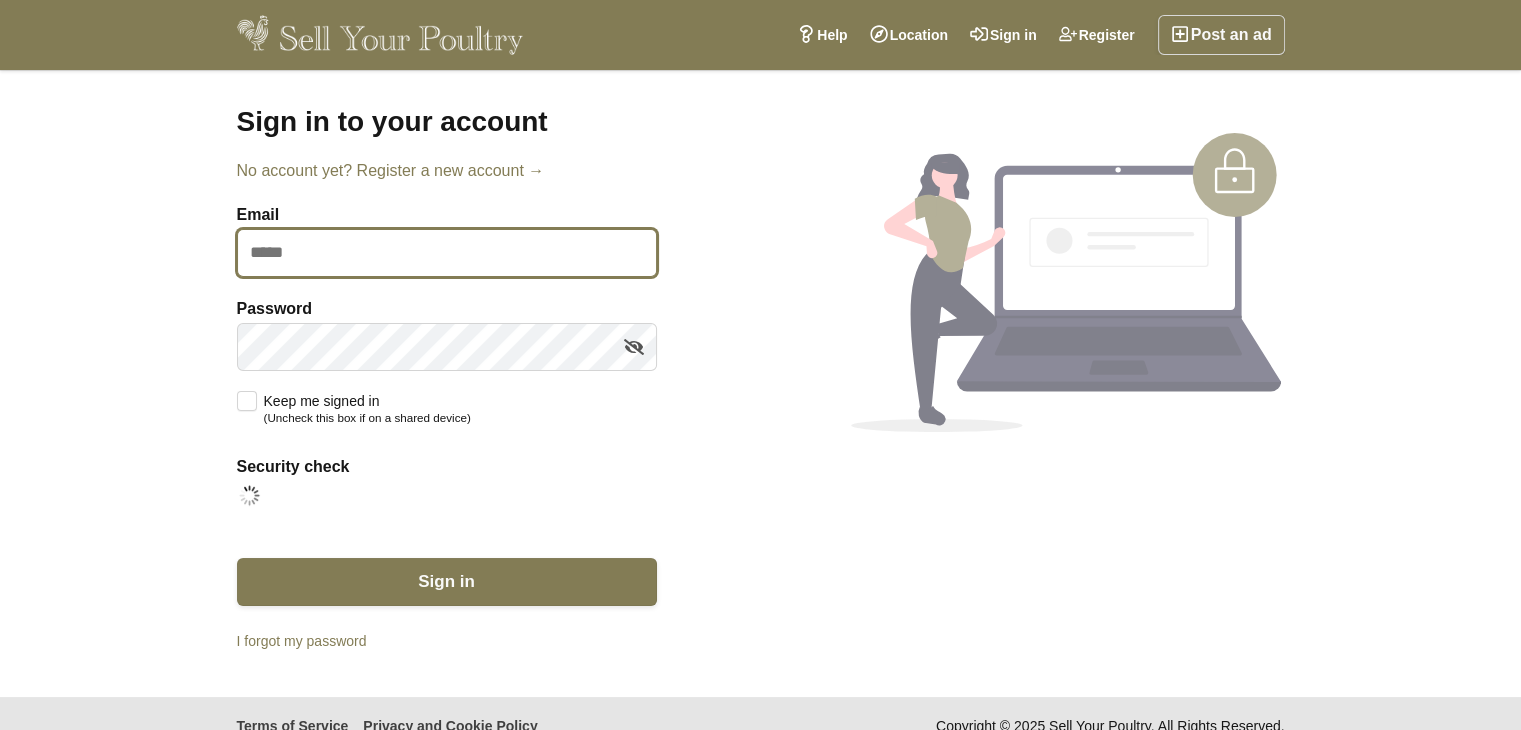 click on "Email" at bounding box center [447, 253] 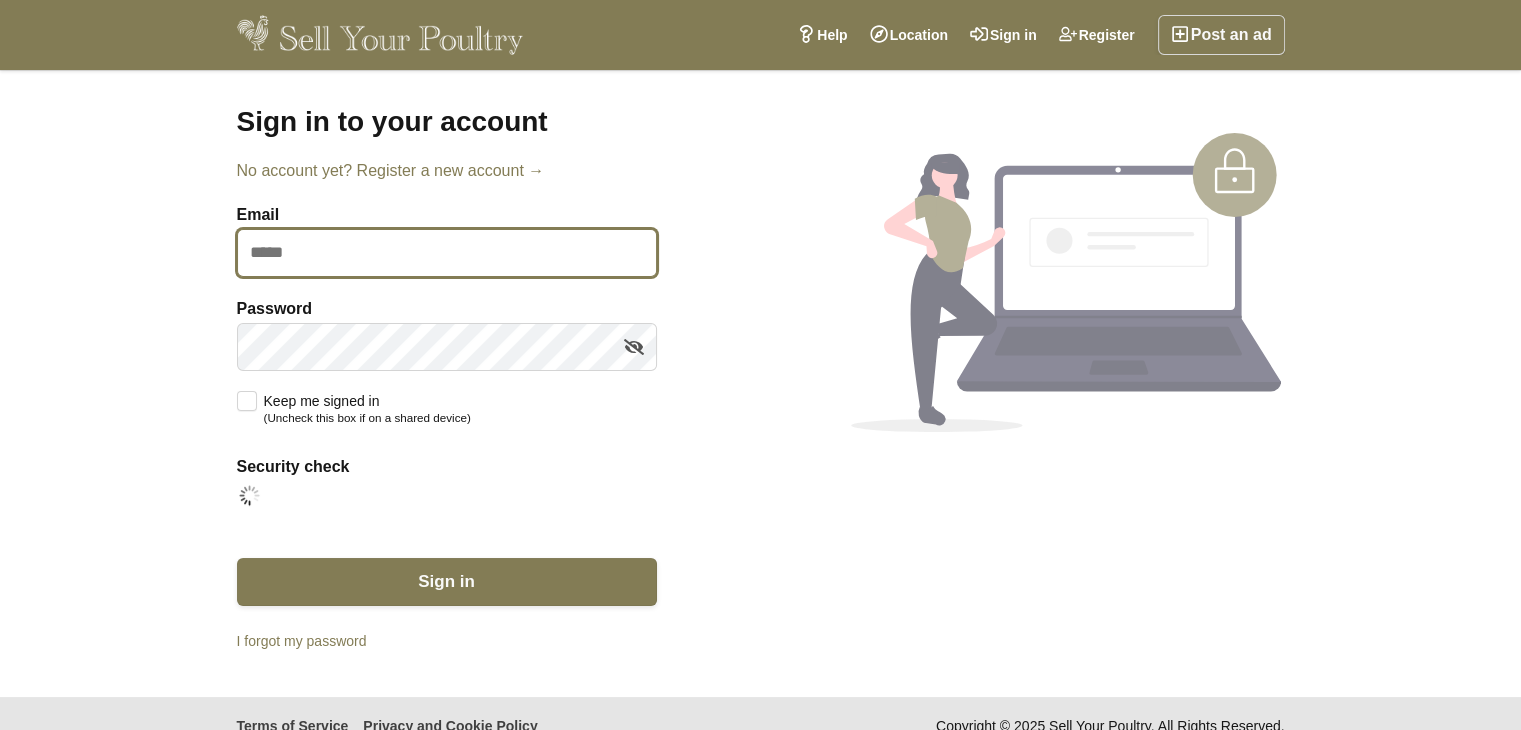 click on "Email" at bounding box center (447, 253) 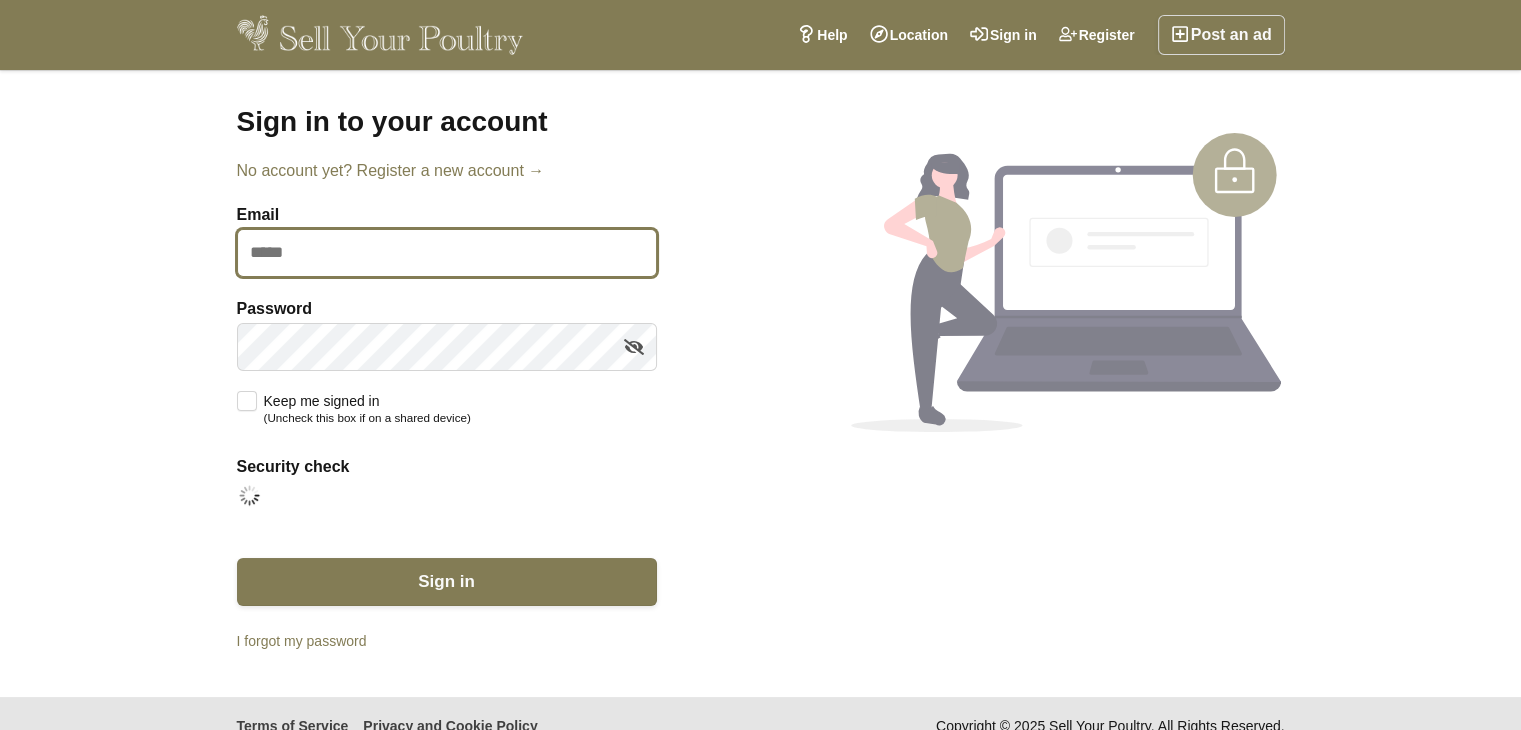 click on "Email" at bounding box center (447, 253) 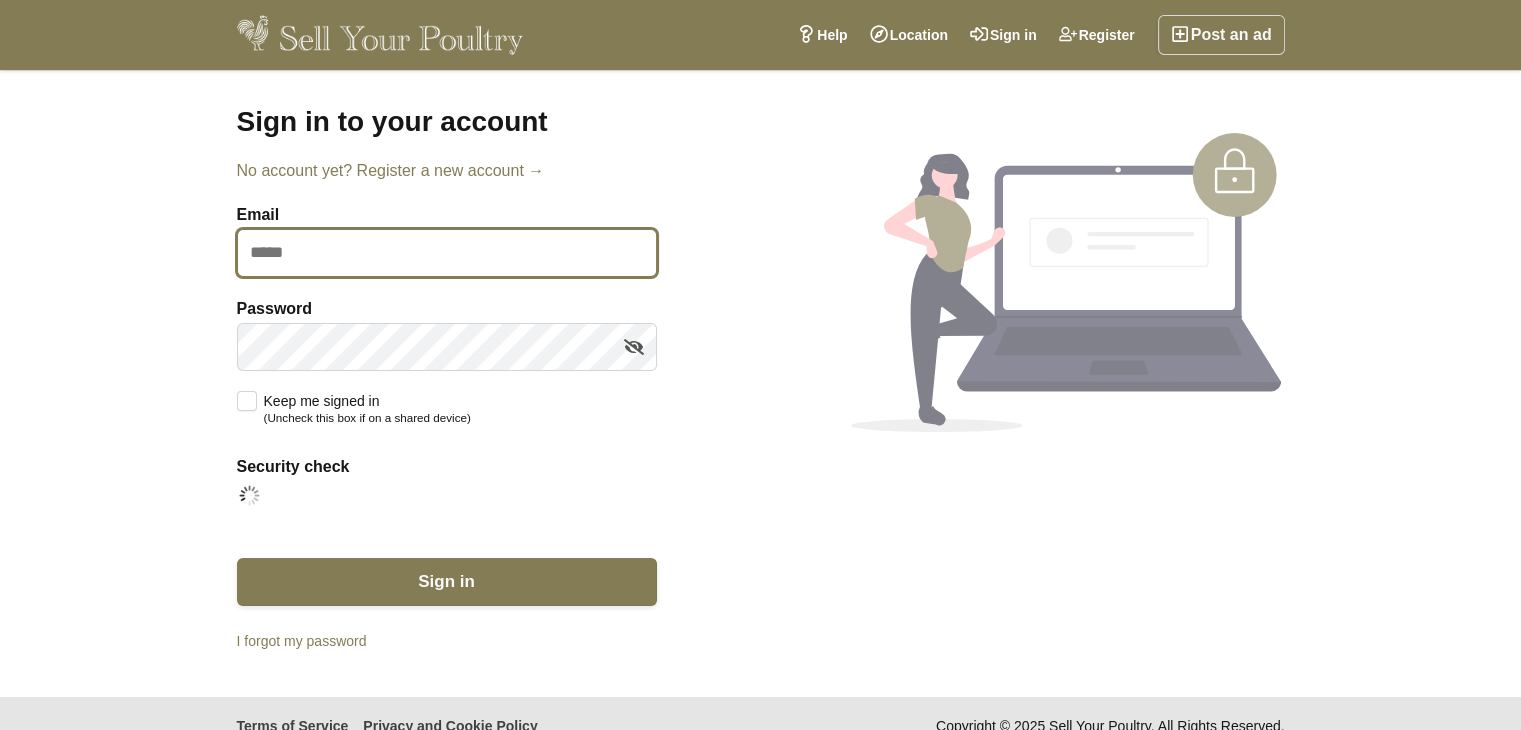 click on "Email" at bounding box center [447, 253] 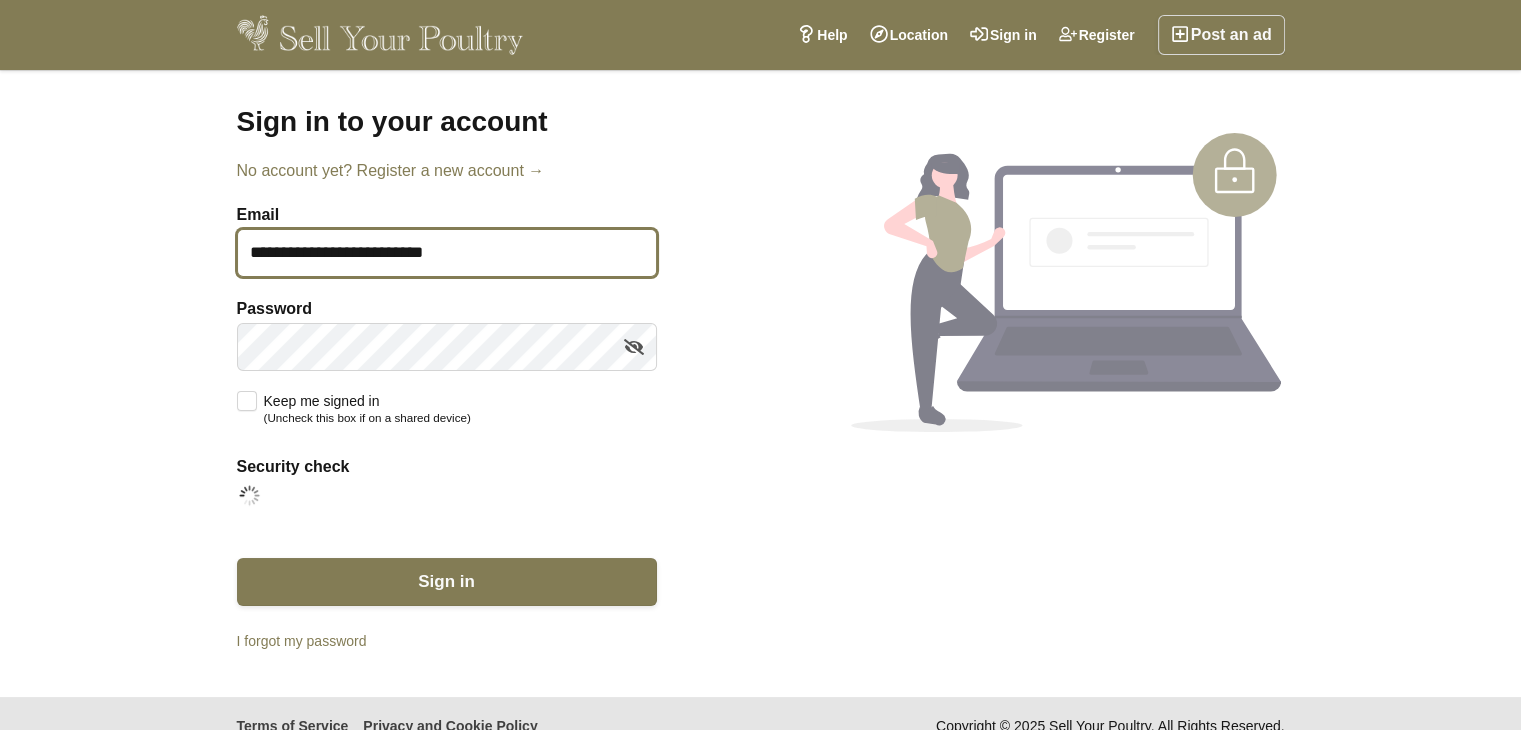 type on "**********" 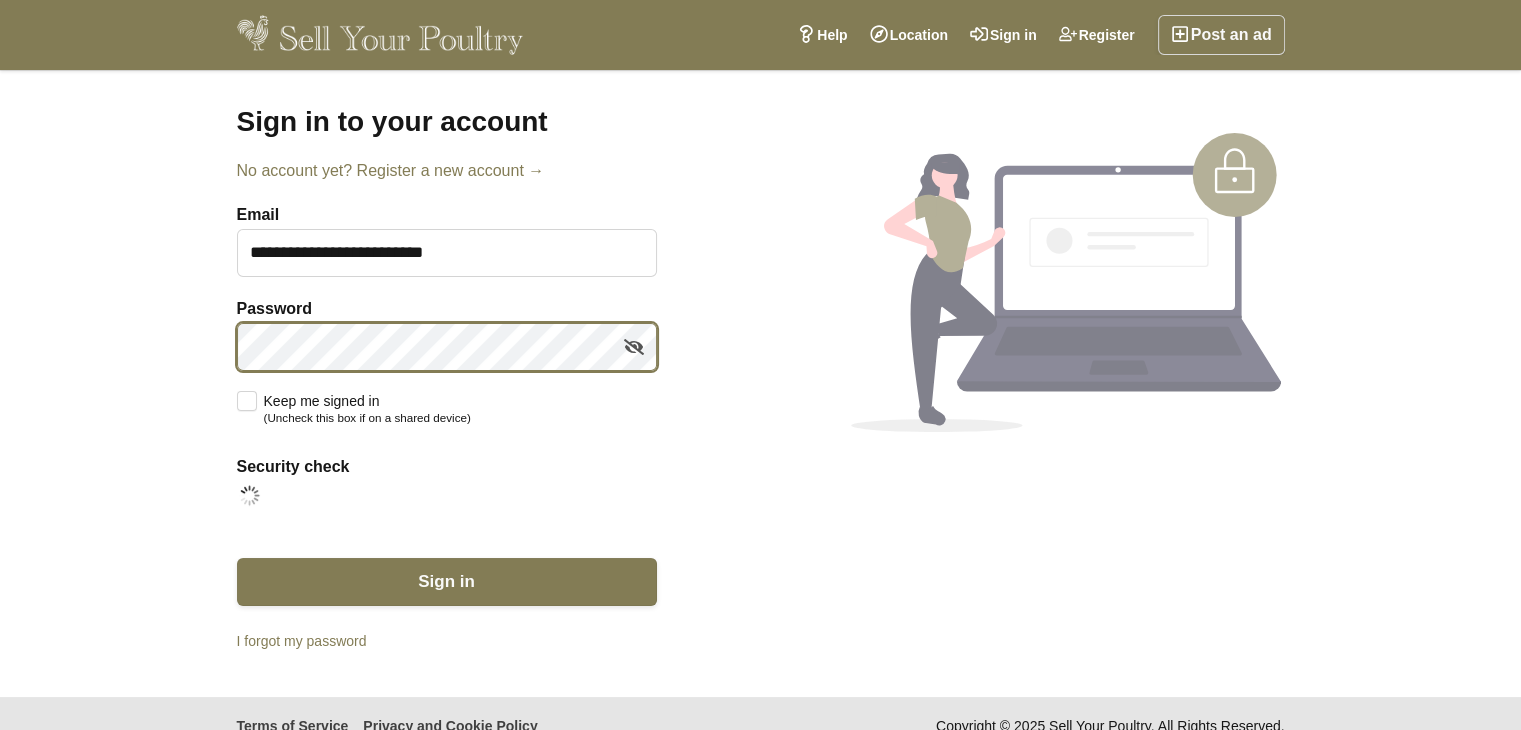 click on "Sign in" at bounding box center (447, 582) 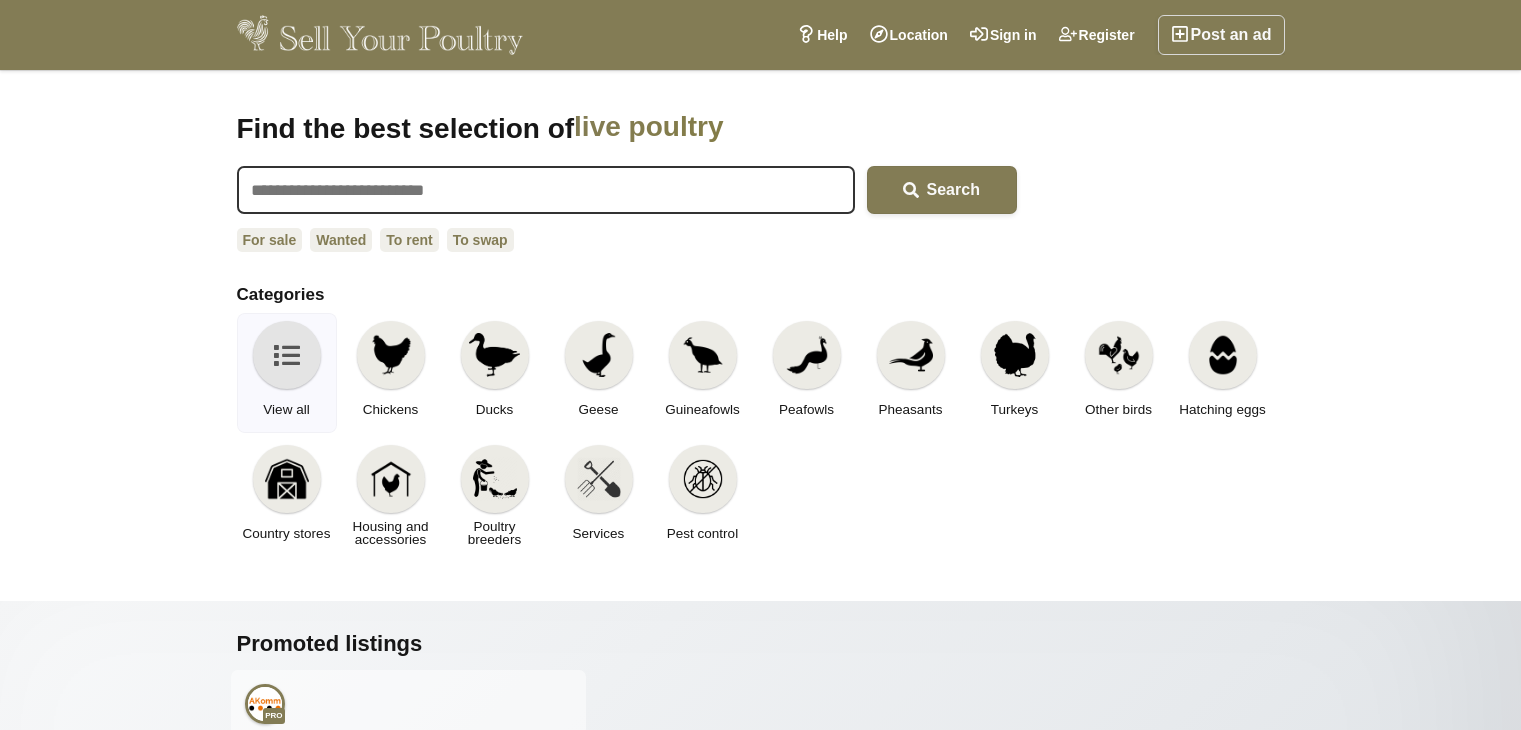 scroll, scrollTop: 0, scrollLeft: 0, axis: both 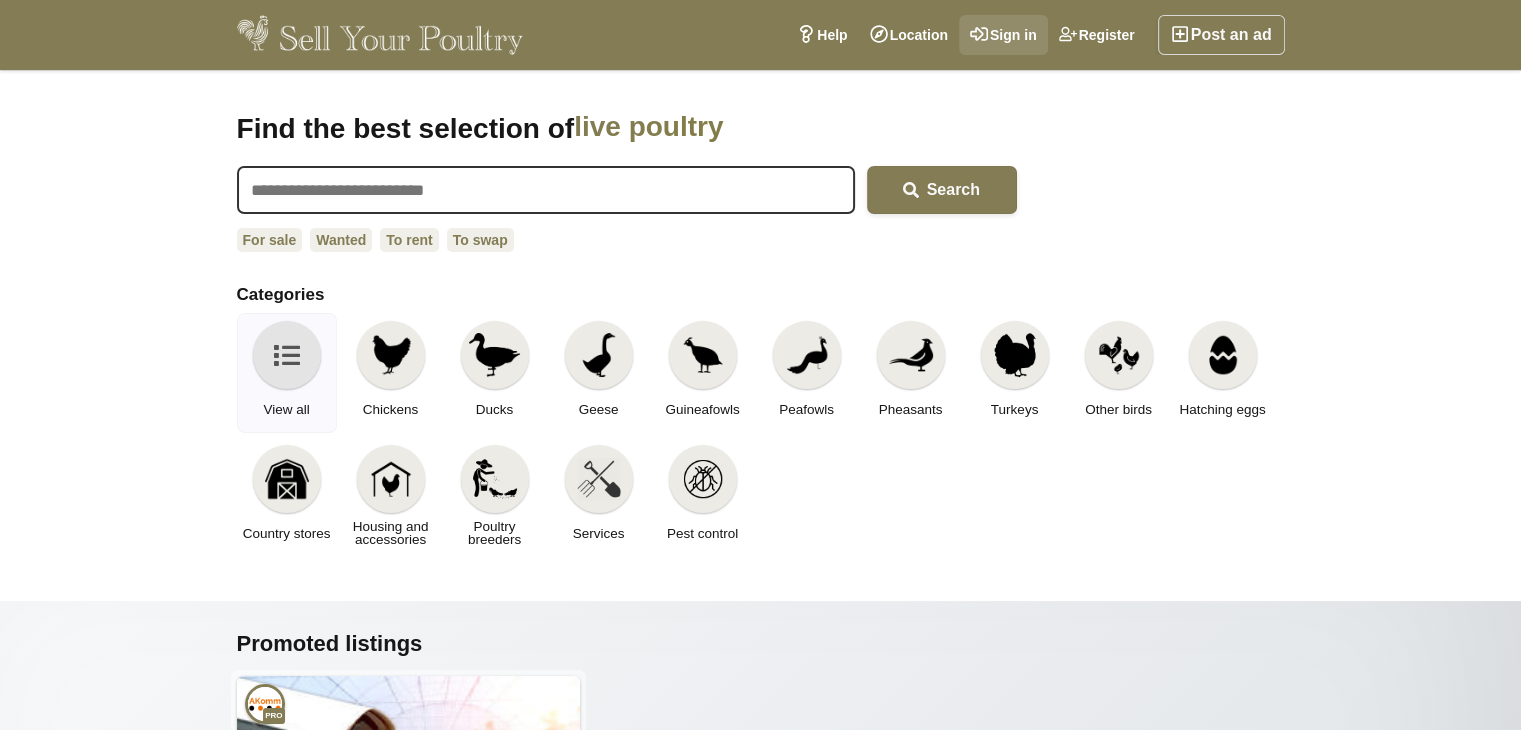 click on "Sign in" at bounding box center [1003, 35] 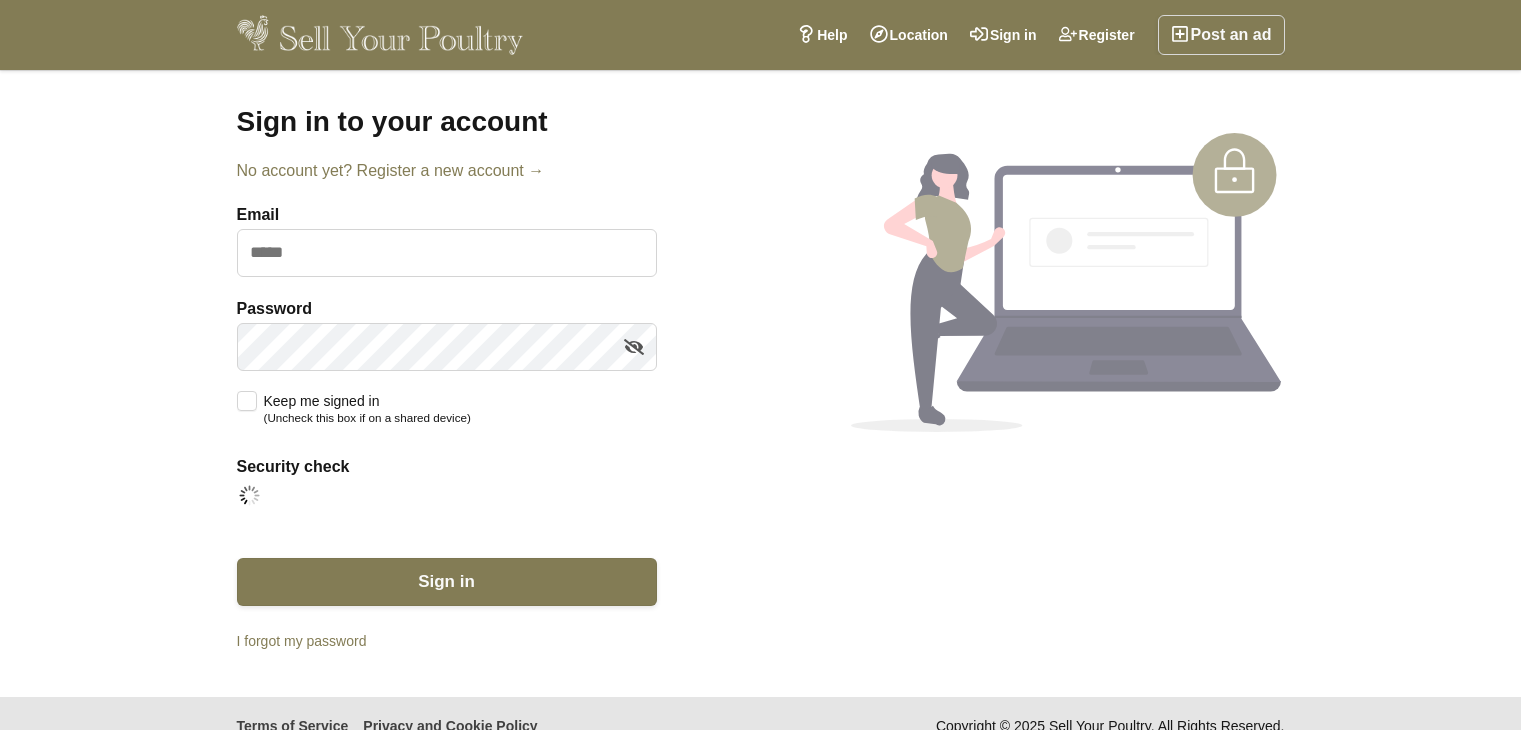 scroll, scrollTop: 0, scrollLeft: 0, axis: both 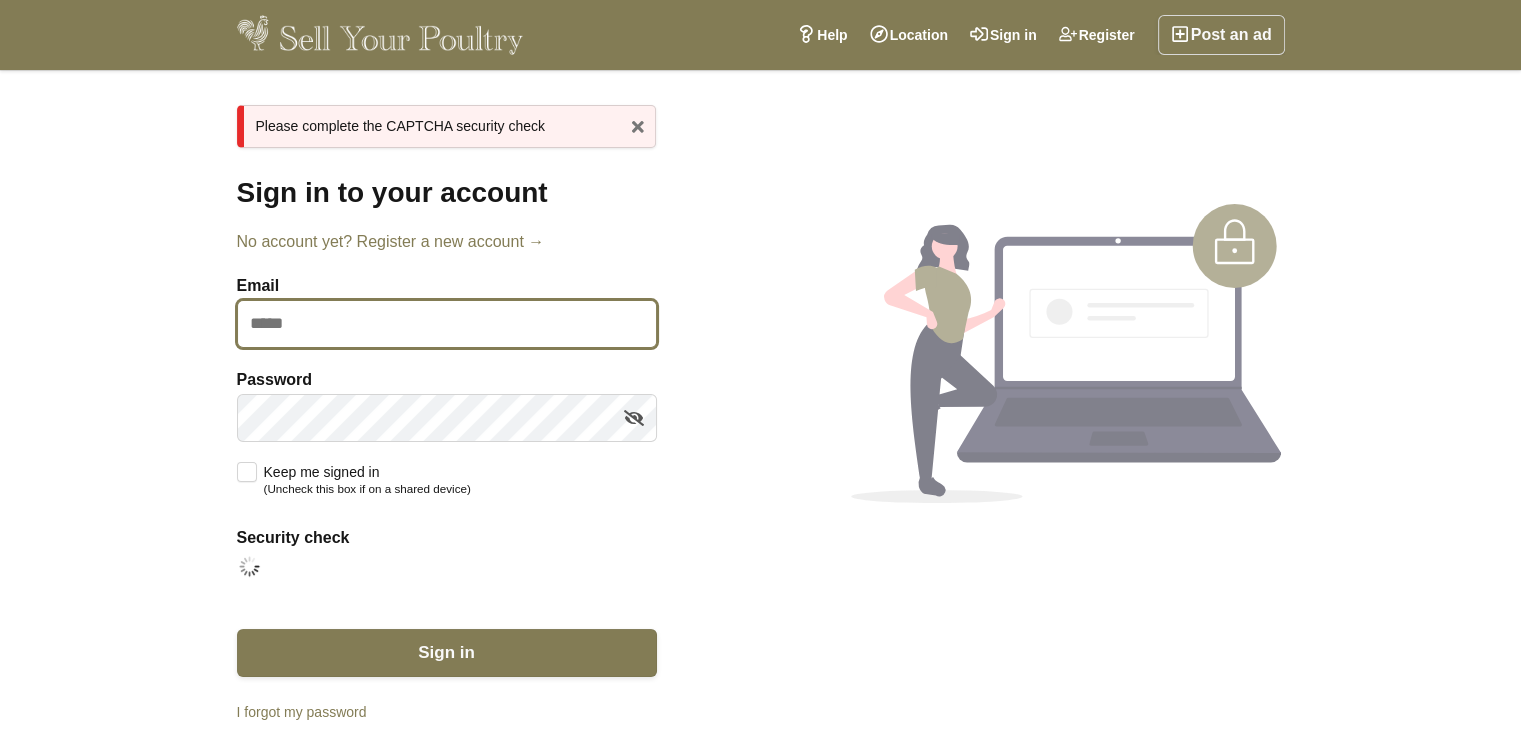 click on "Email" at bounding box center (447, 324) 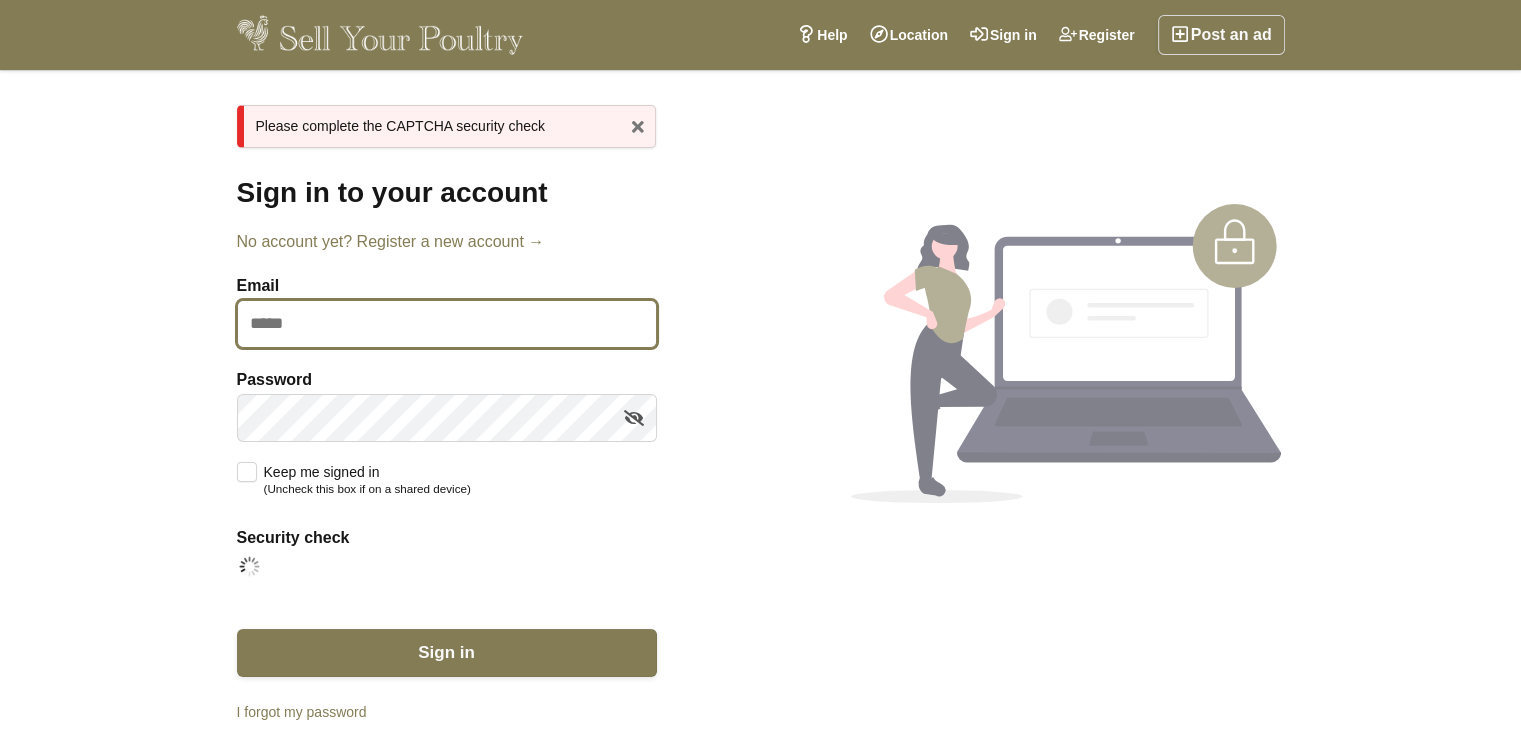 type on "**********" 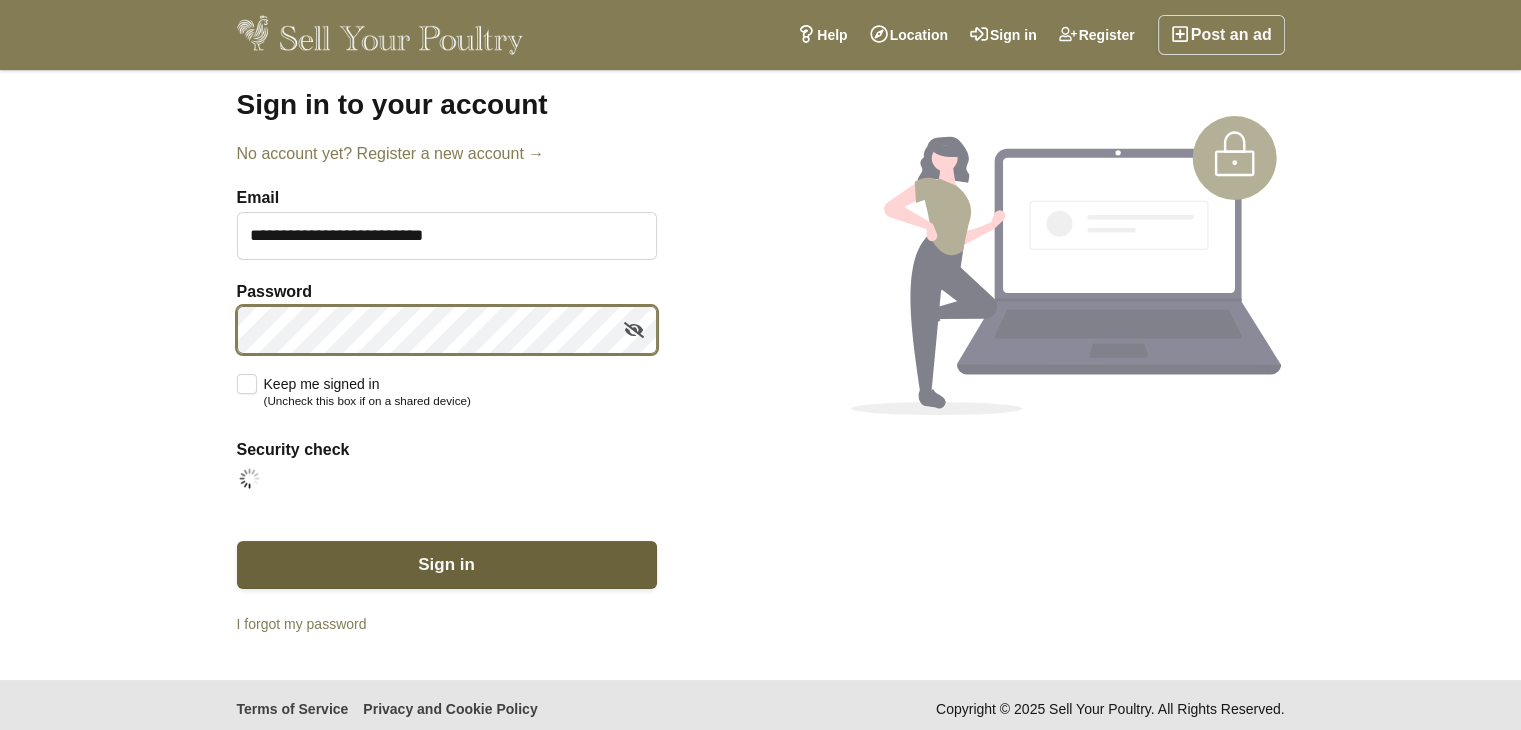 scroll, scrollTop: 96, scrollLeft: 0, axis: vertical 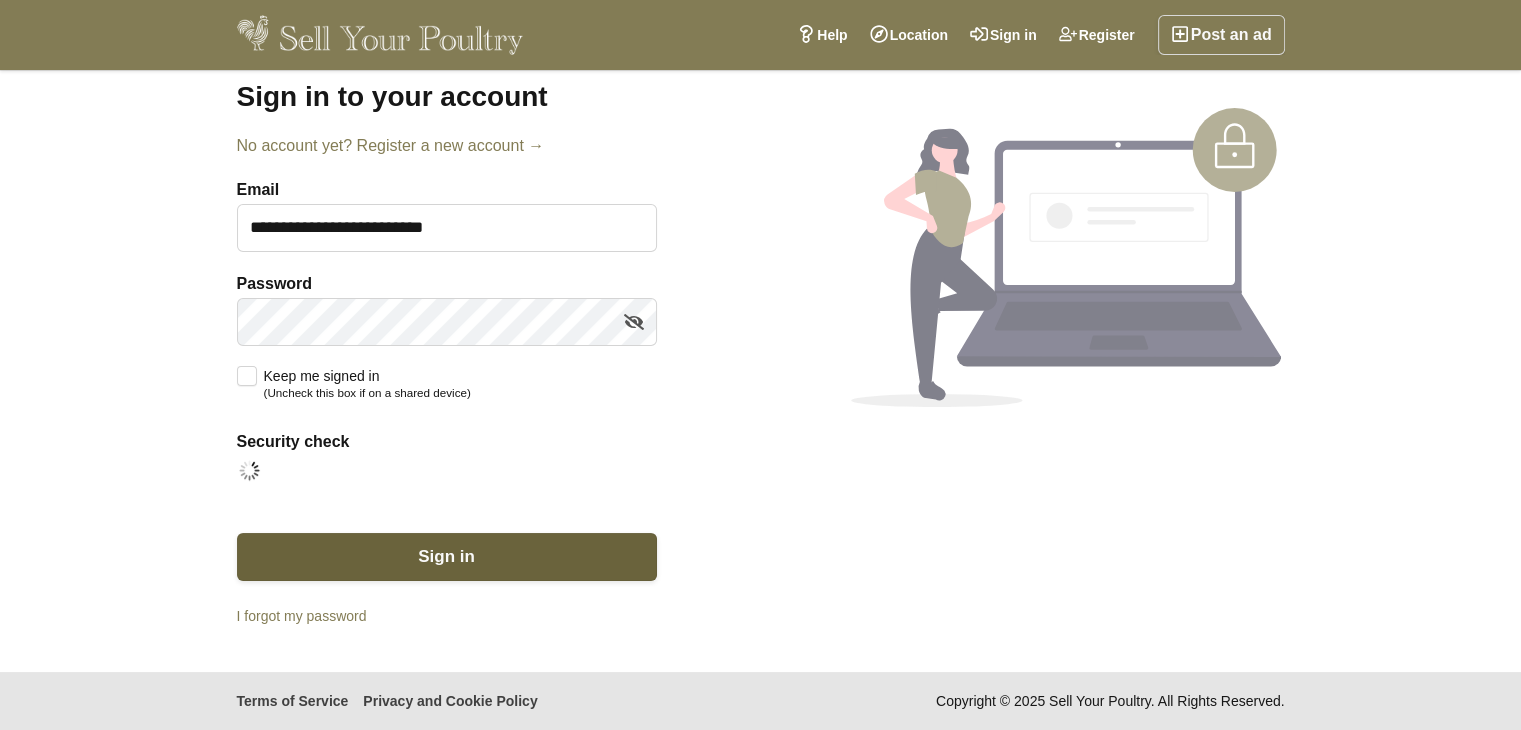 click on "Sign in" at bounding box center (446, 556) 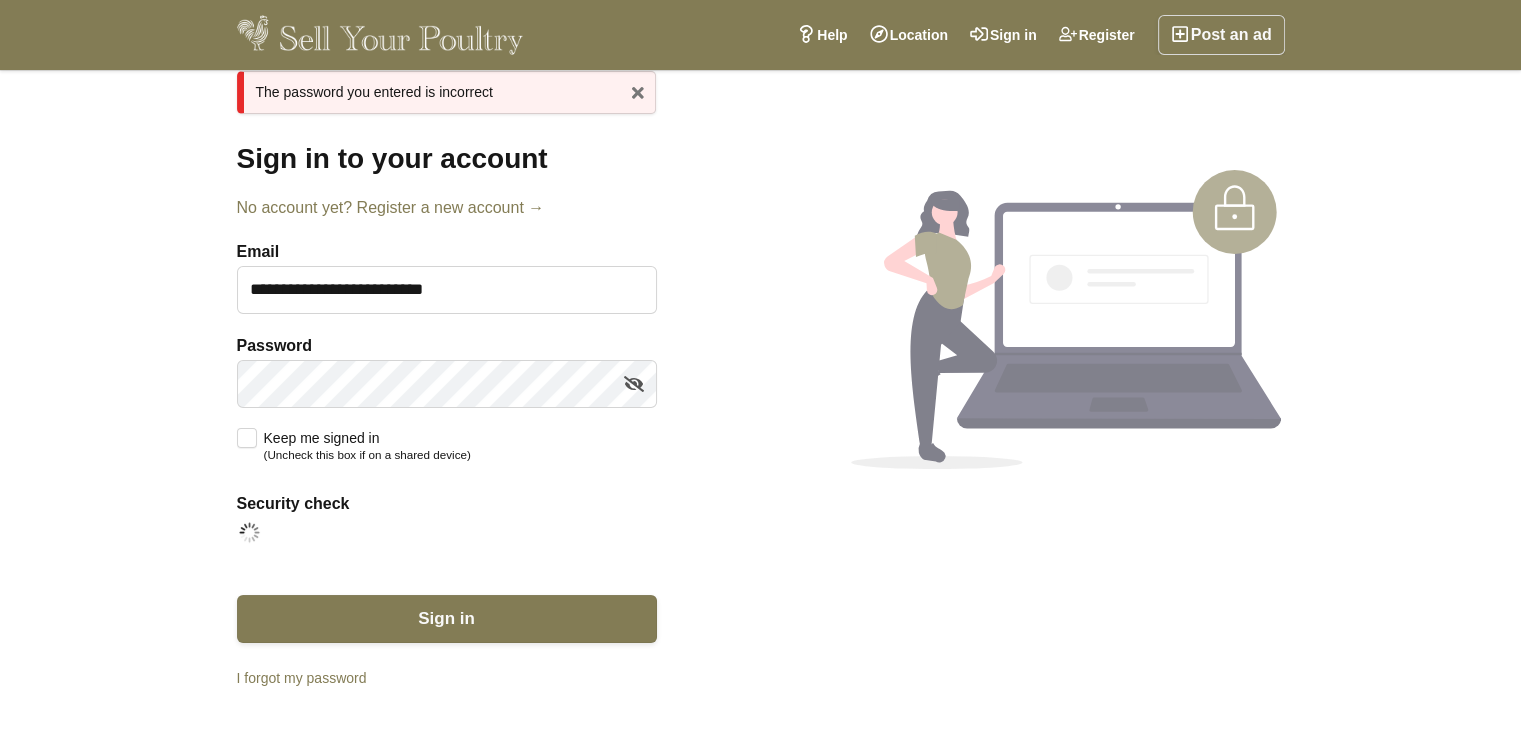 scroll, scrollTop: 96, scrollLeft: 0, axis: vertical 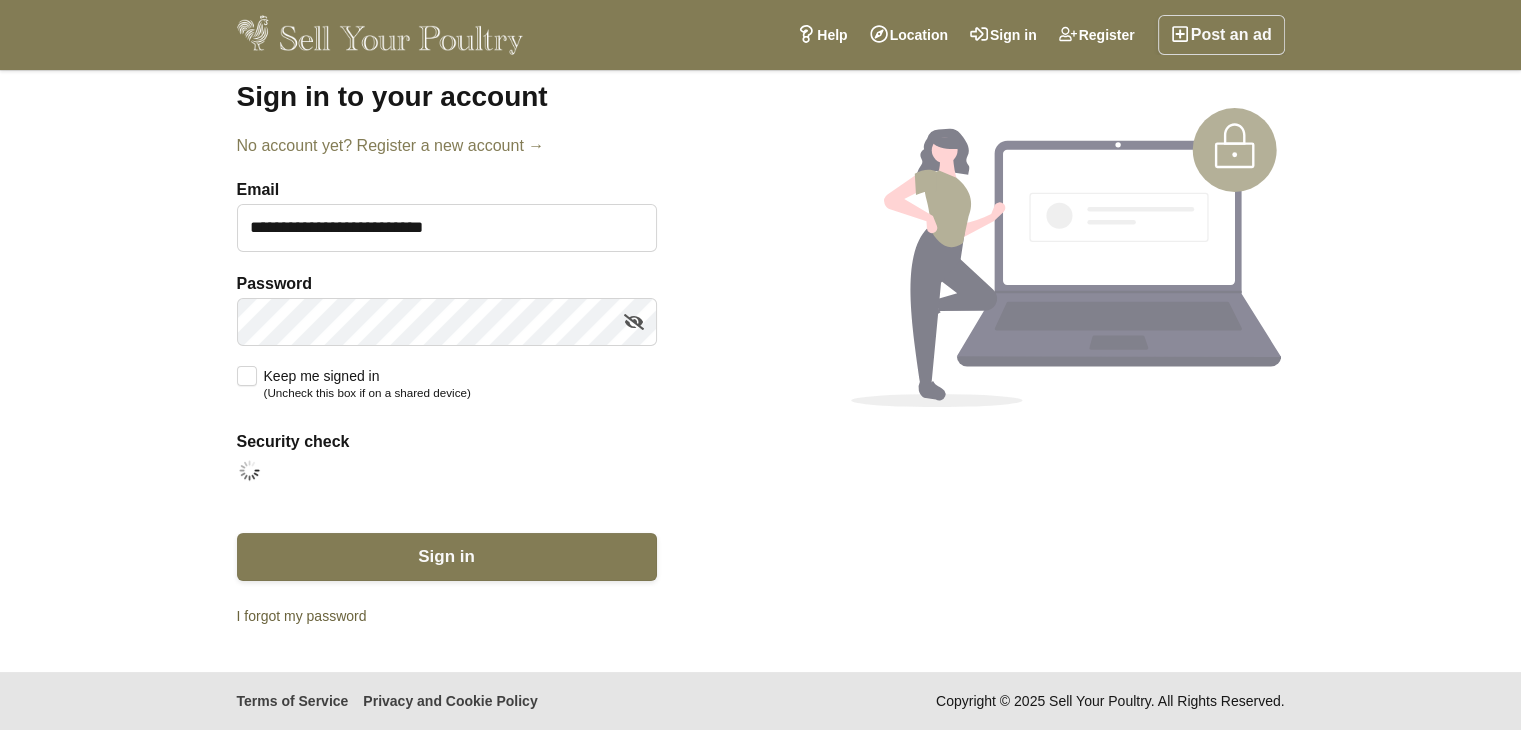 click on "I forgot my password" at bounding box center (447, 616) 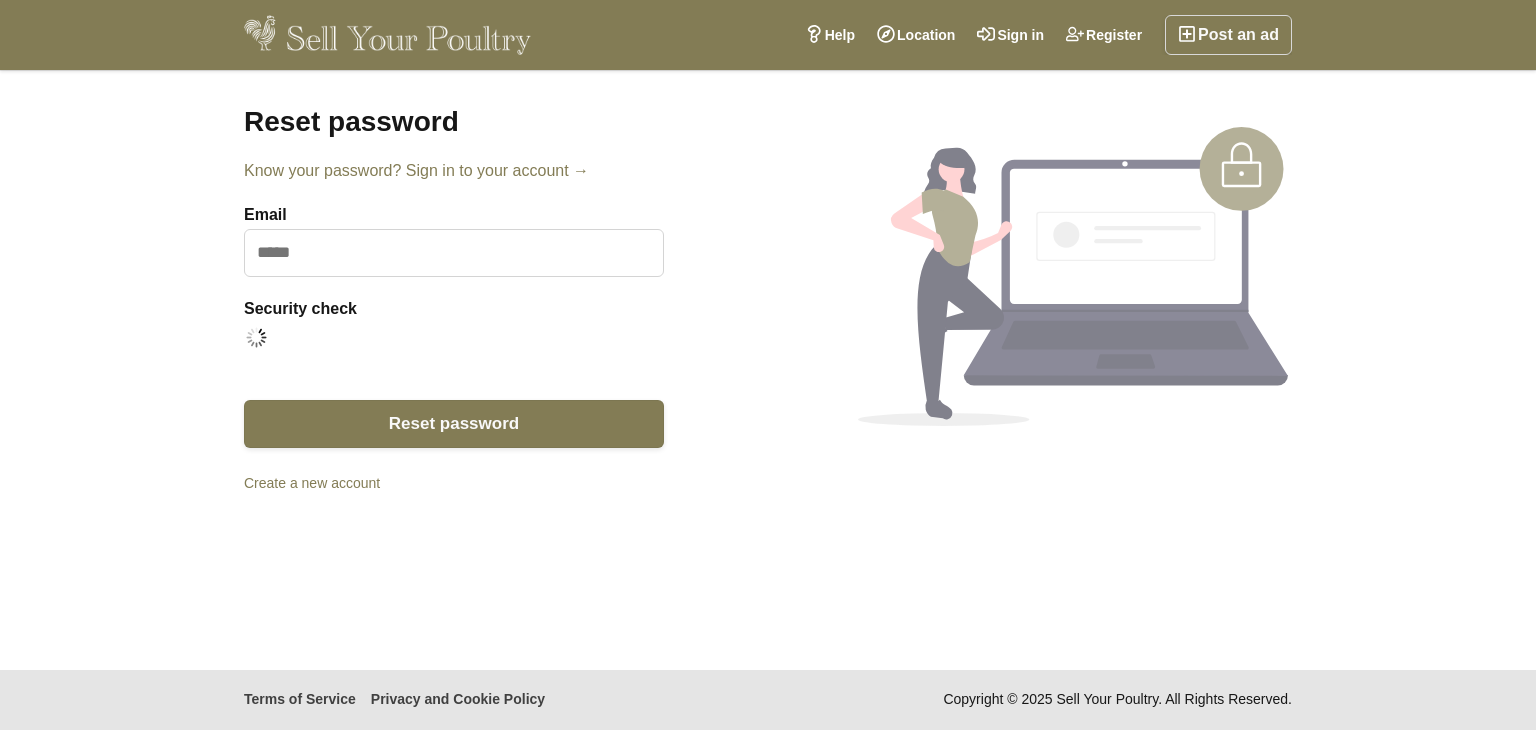 scroll, scrollTop: 0, scrollLeft: 0, axis: both 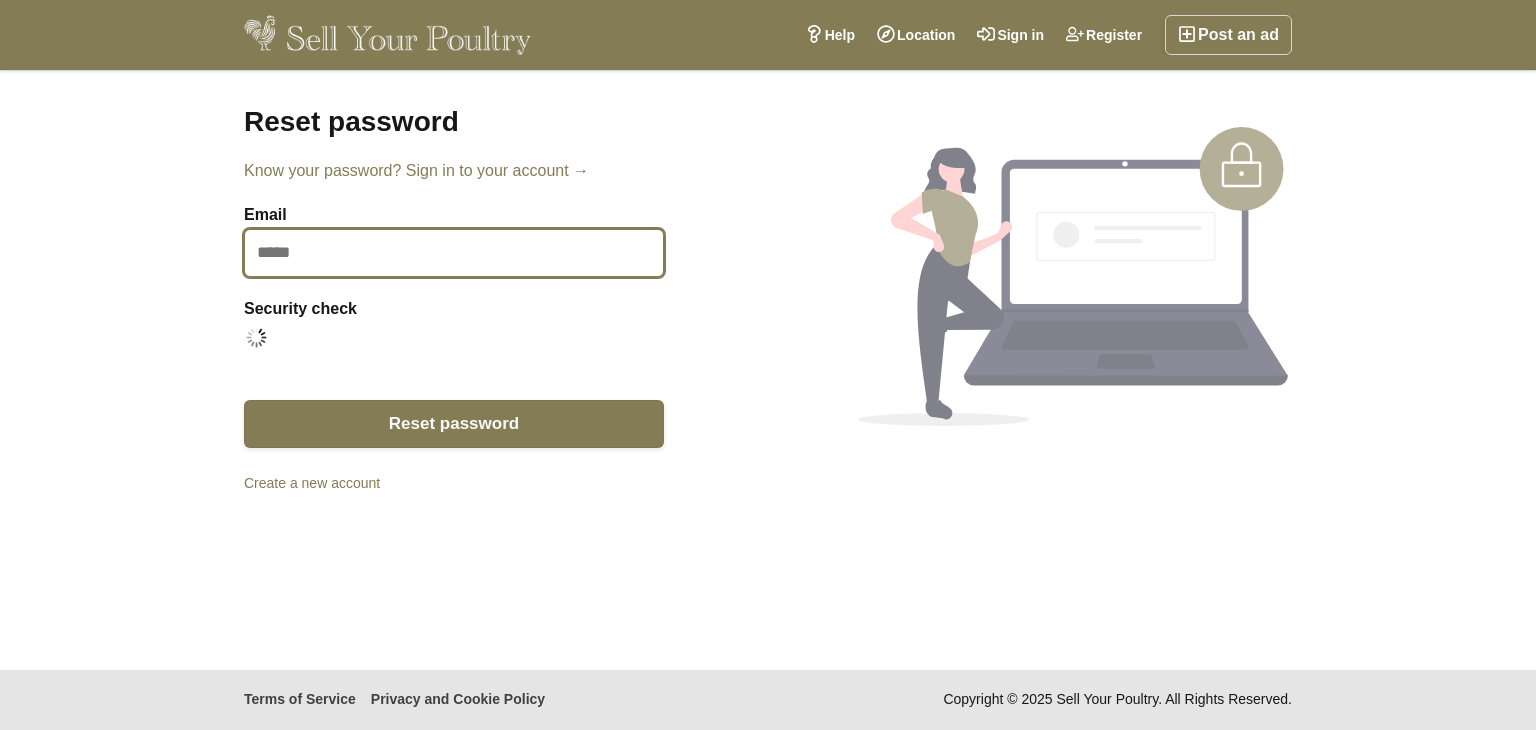 click at bounding box center [454, 253] 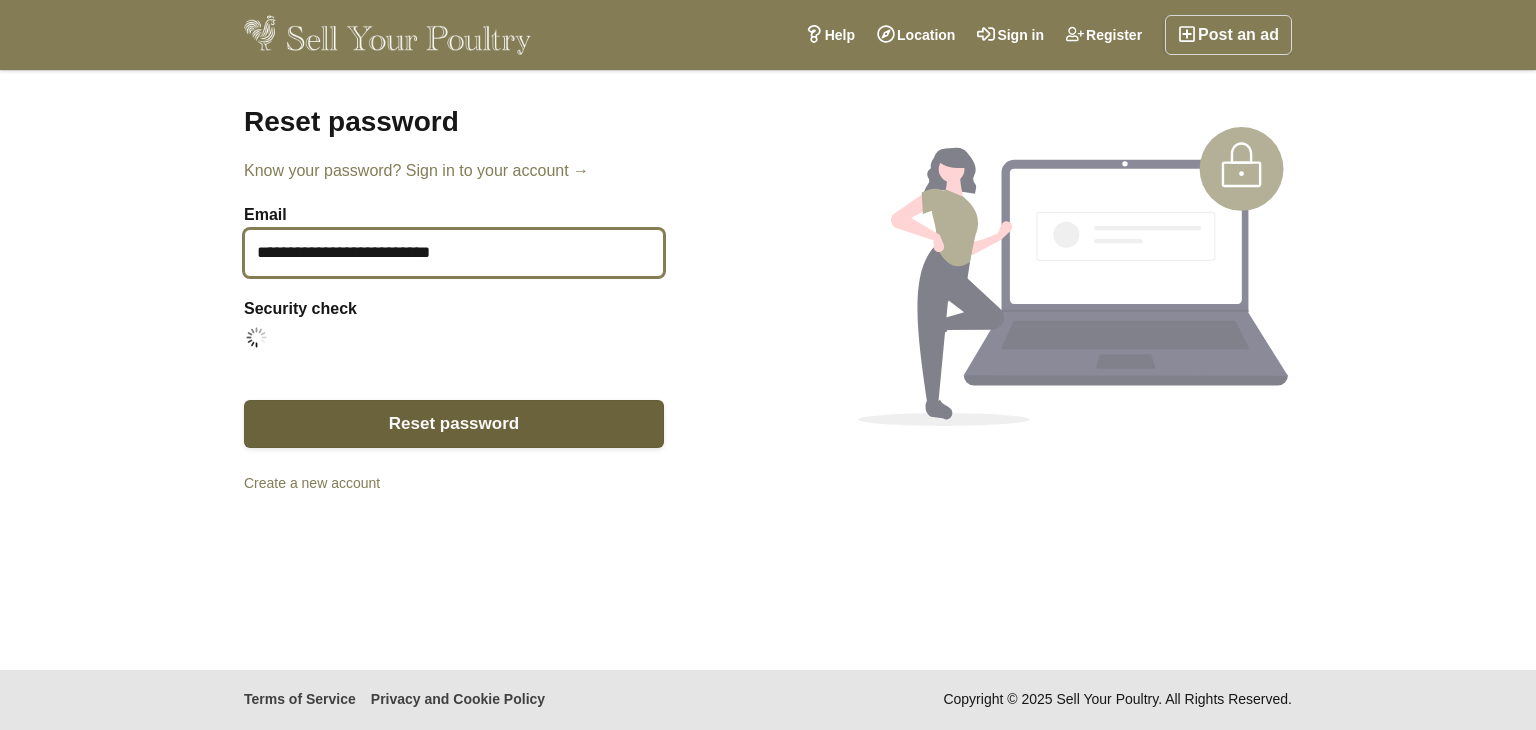 type on "**********" 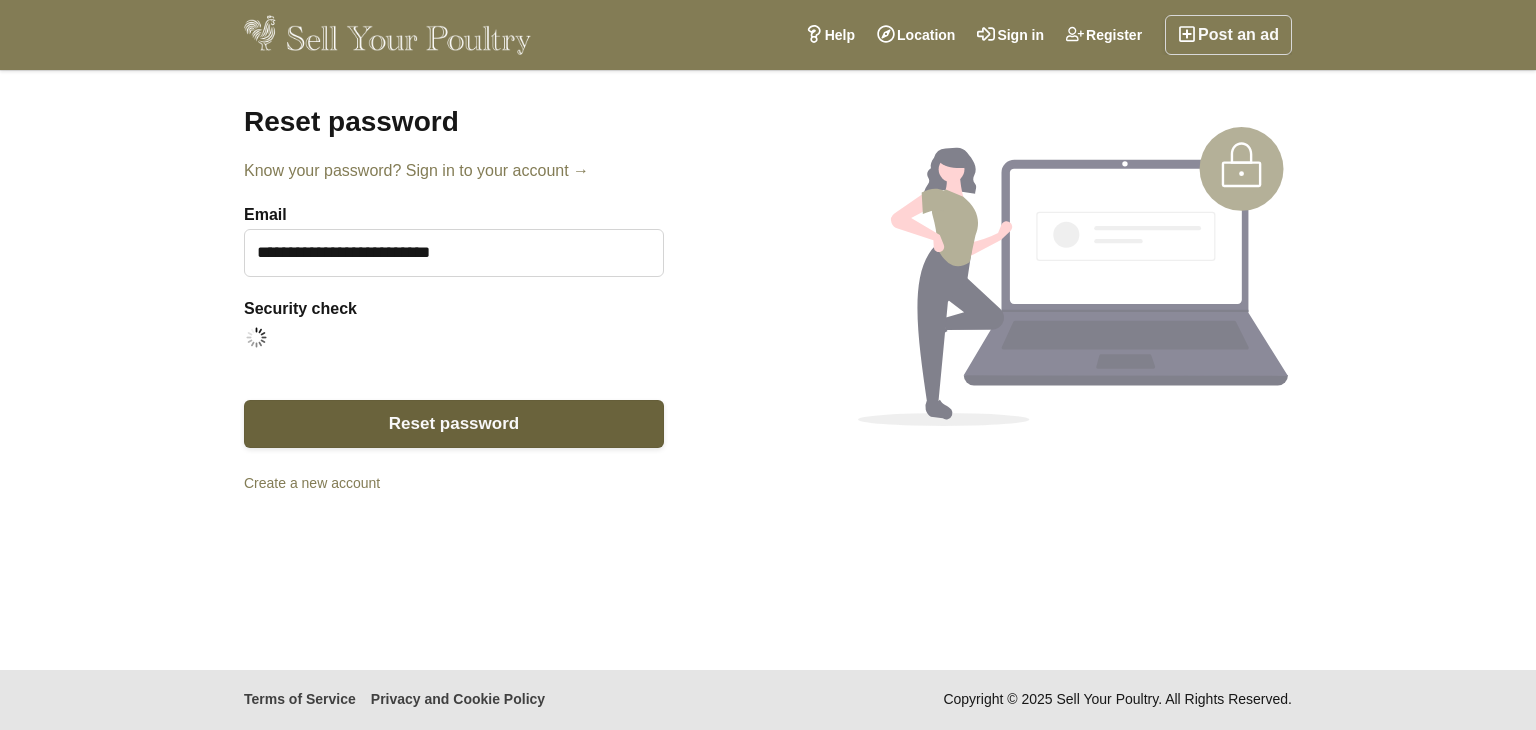 click on "Reset password" at bounding box center (454, 423) 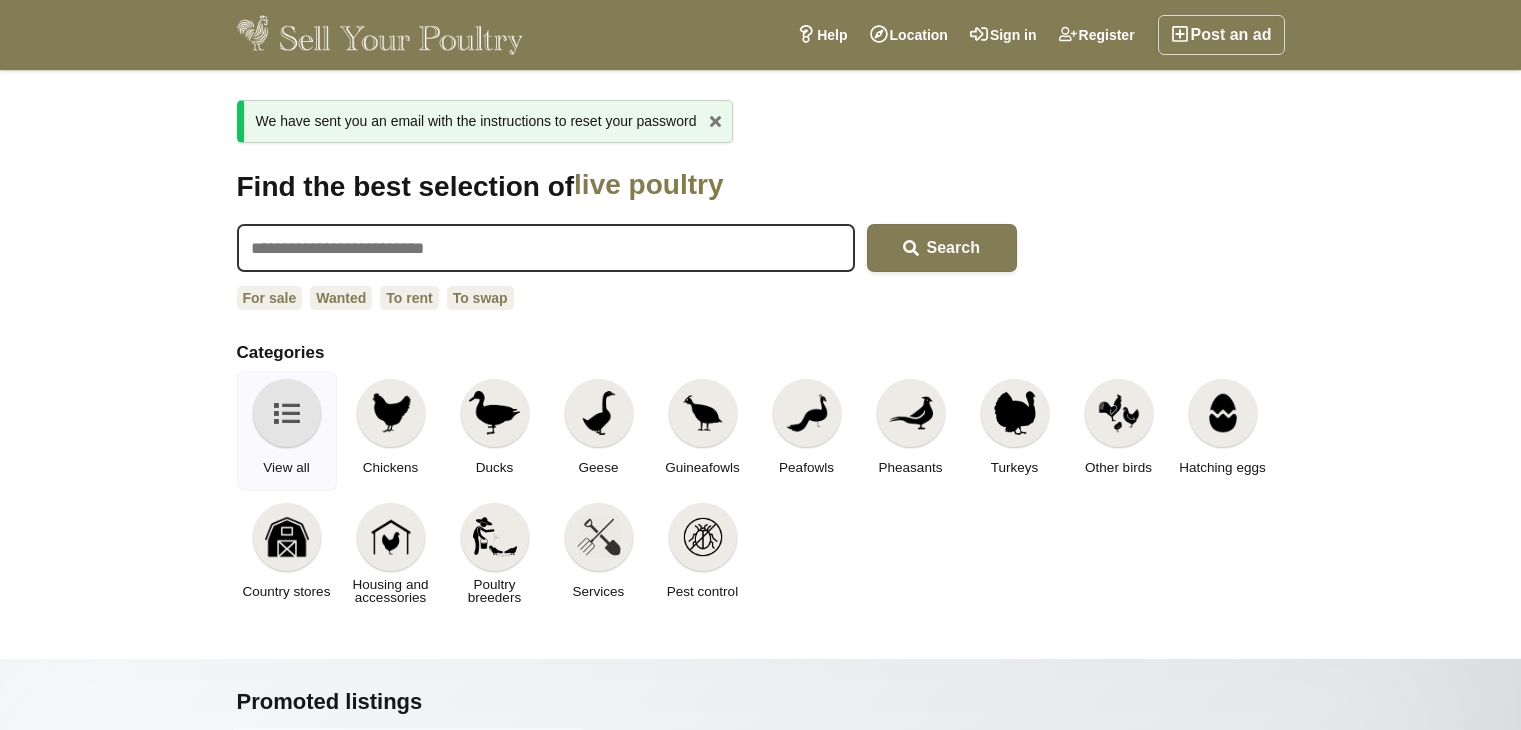 scroll, scrollTop: 0, scrollLeft: 0, axis: both 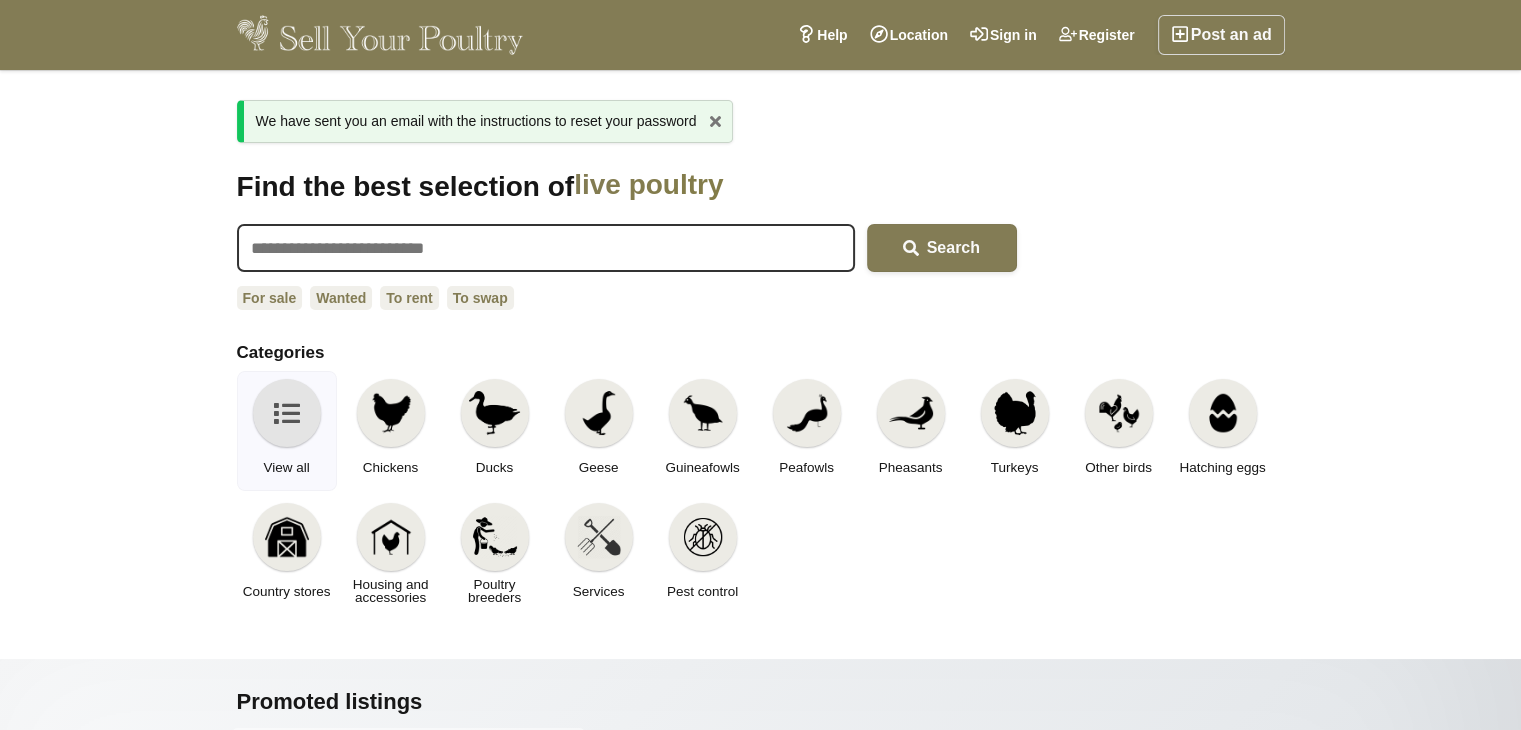 click on "Find the best selection of
live poultry
hatching eggs
housing and accessories
poultry breeders
live poultry
Search by keyword, category or location Popular locations Preston, England  19 listings Gilsland, England  10 listings Brecon, Wales  9 listings Lower Broadheath, England  6 listings Kidwelly, Wales  4 listings Stafford, England  4 listings
Search
For sale
Wanted
To rent
To swap
Categories
View all" at bounding box center (760, 408) 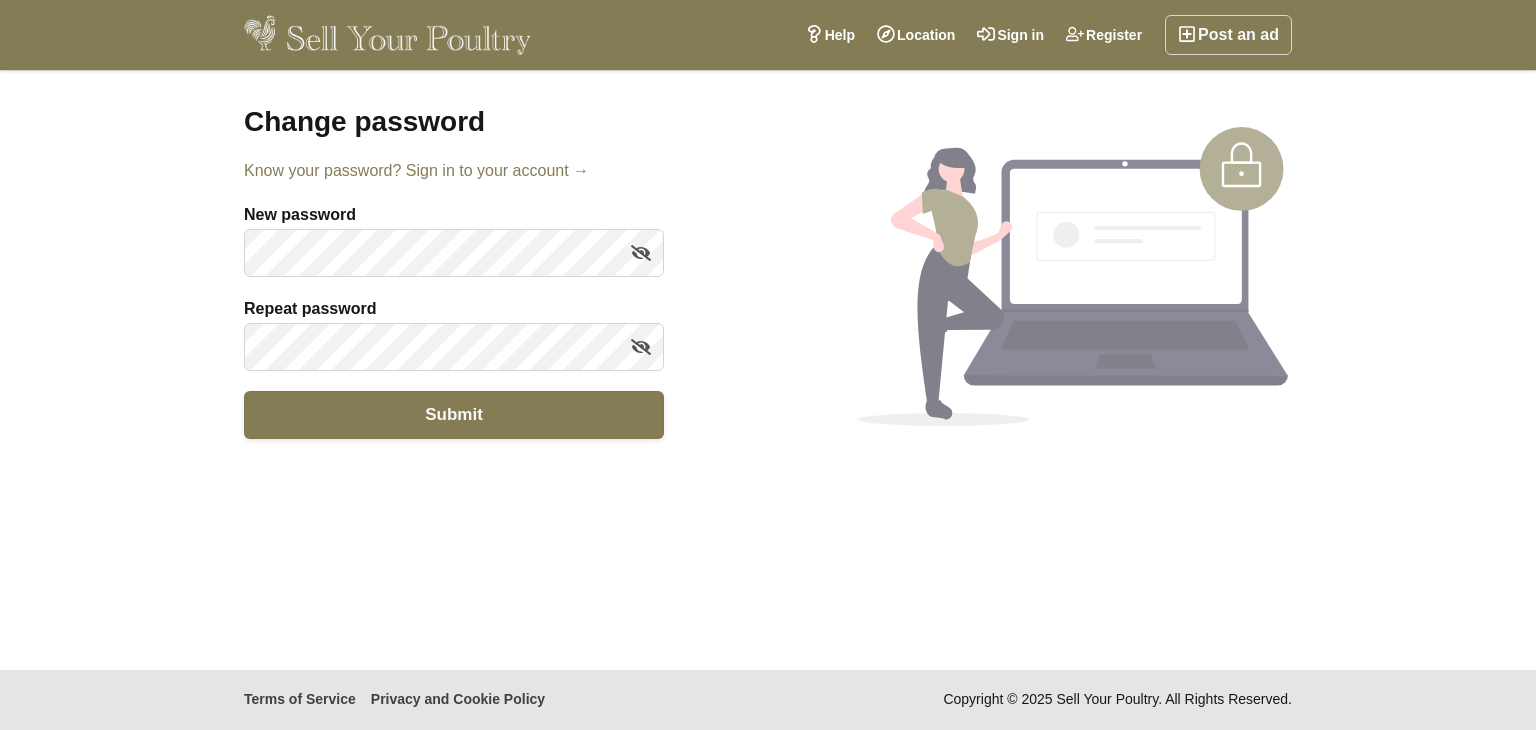 scroll, scrollTop: 0, scrollLeft: 0, axis: both 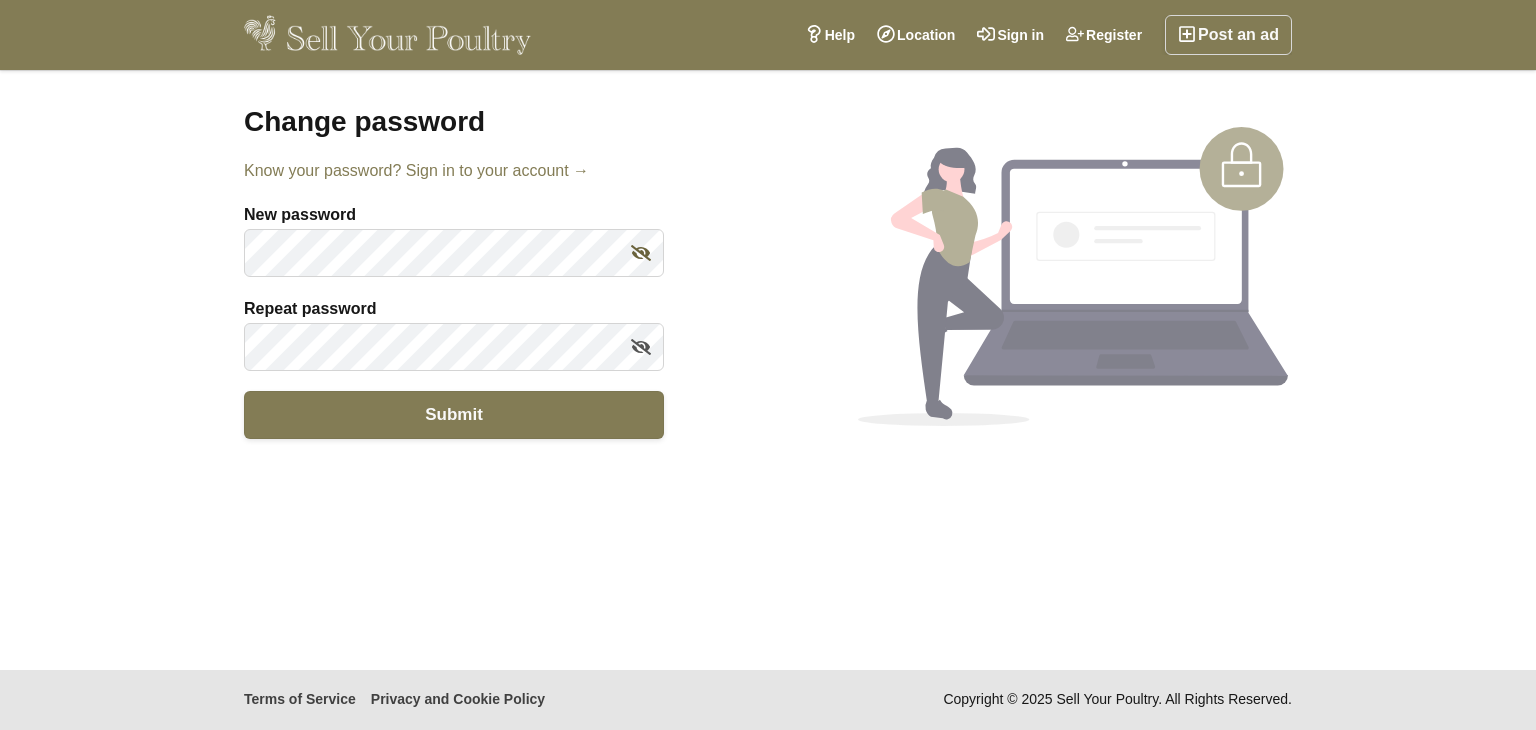 click at bounding box center (641, 253) 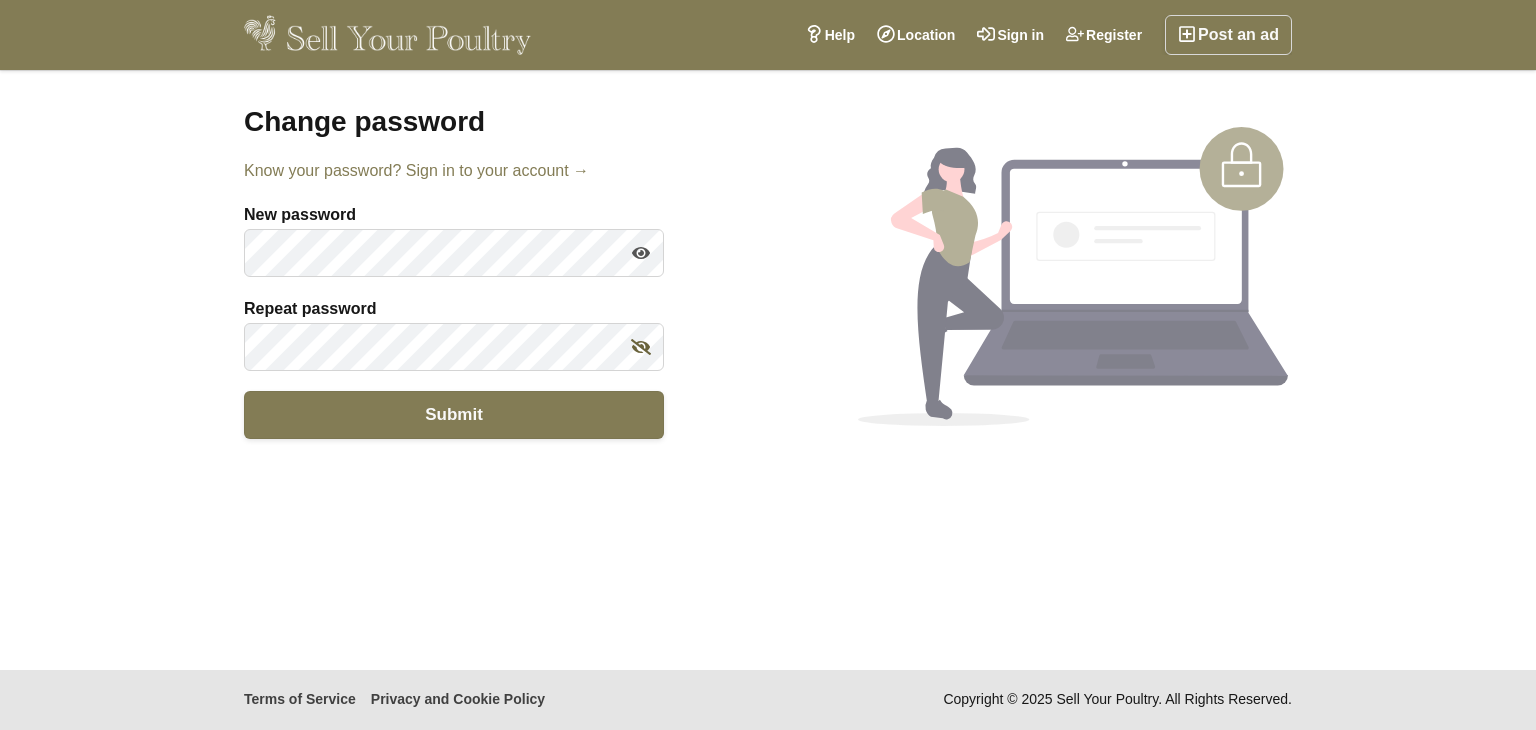 click at bounding box center (641, 347) 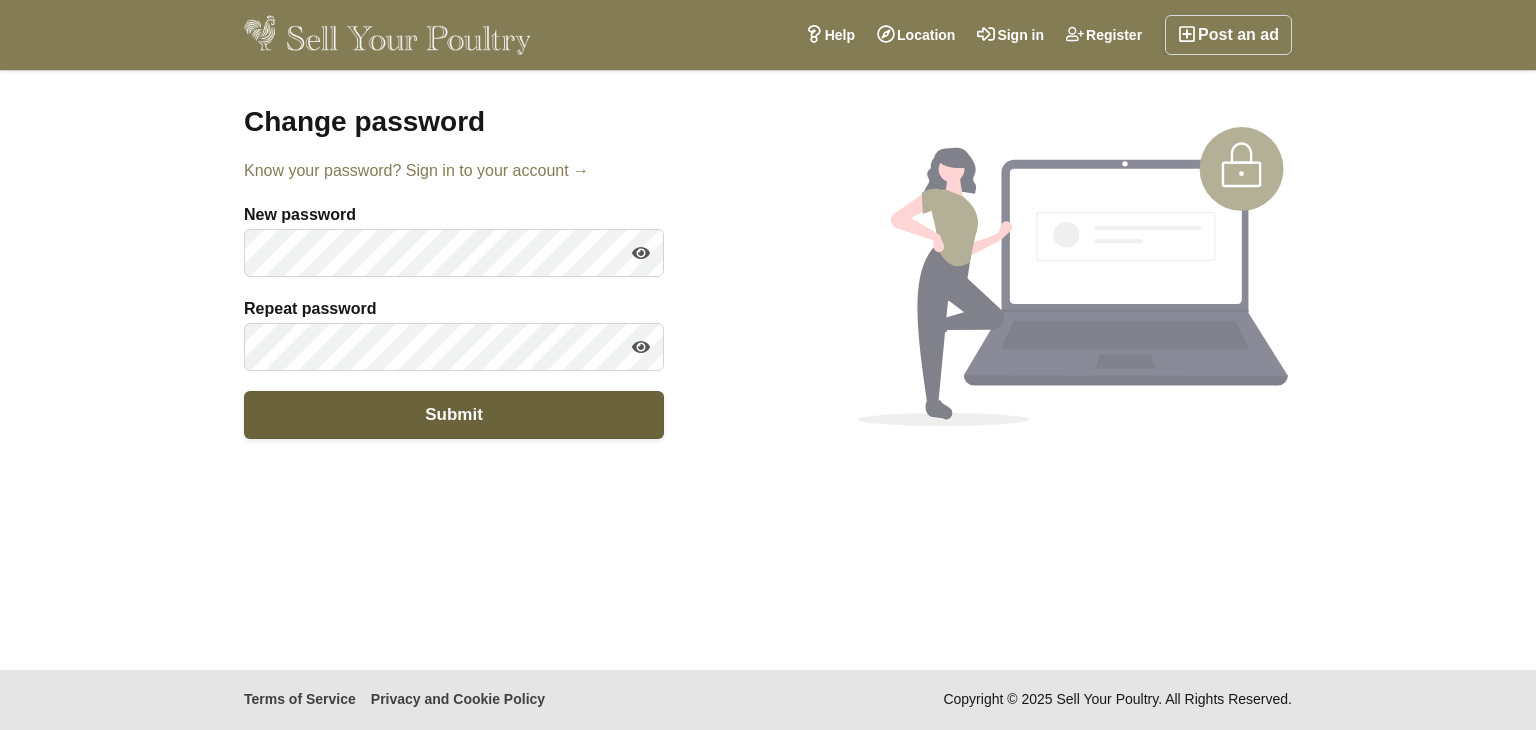 click on "Submit" at bounding box center [454, 415] 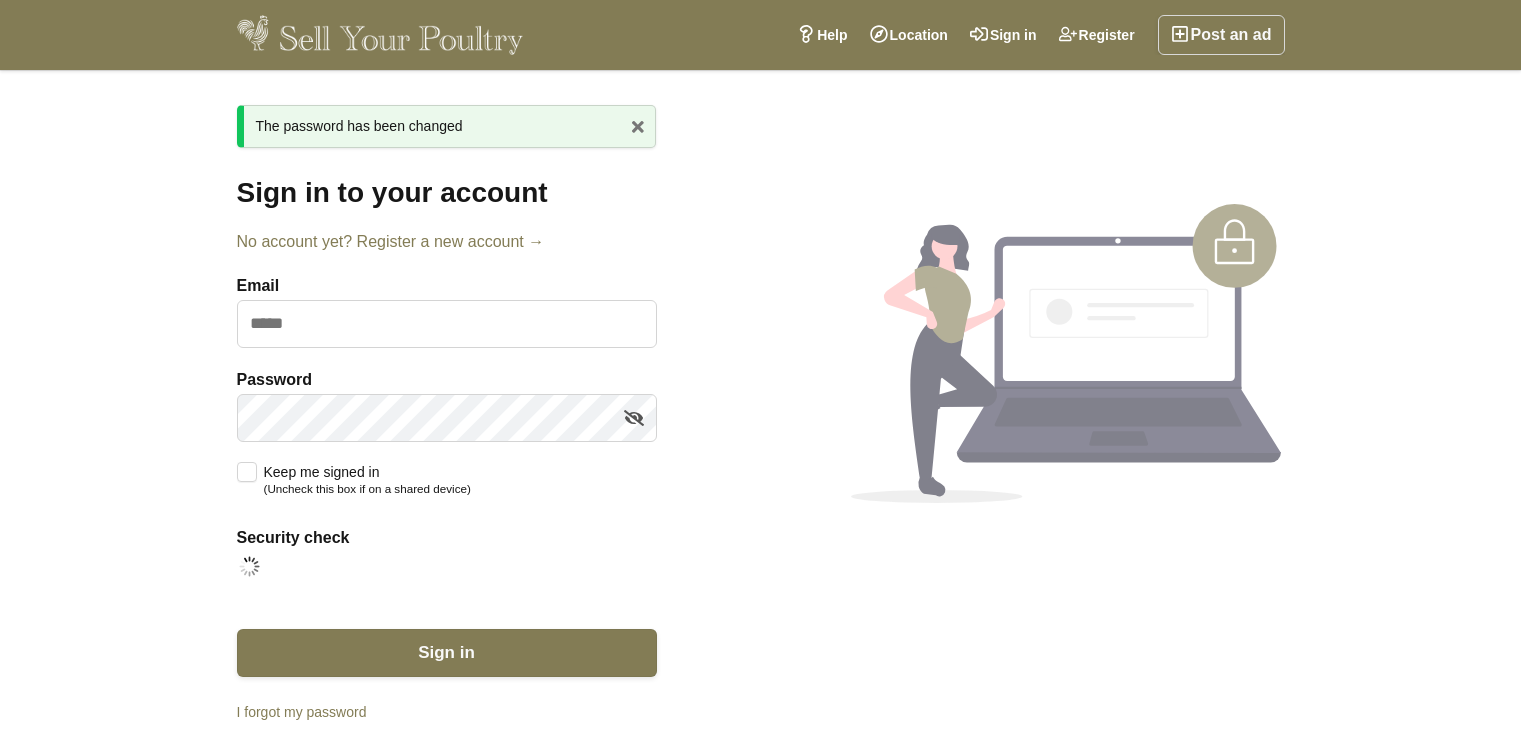 scroll, scrollTop: 0, scrollLeft: 0, axis: both 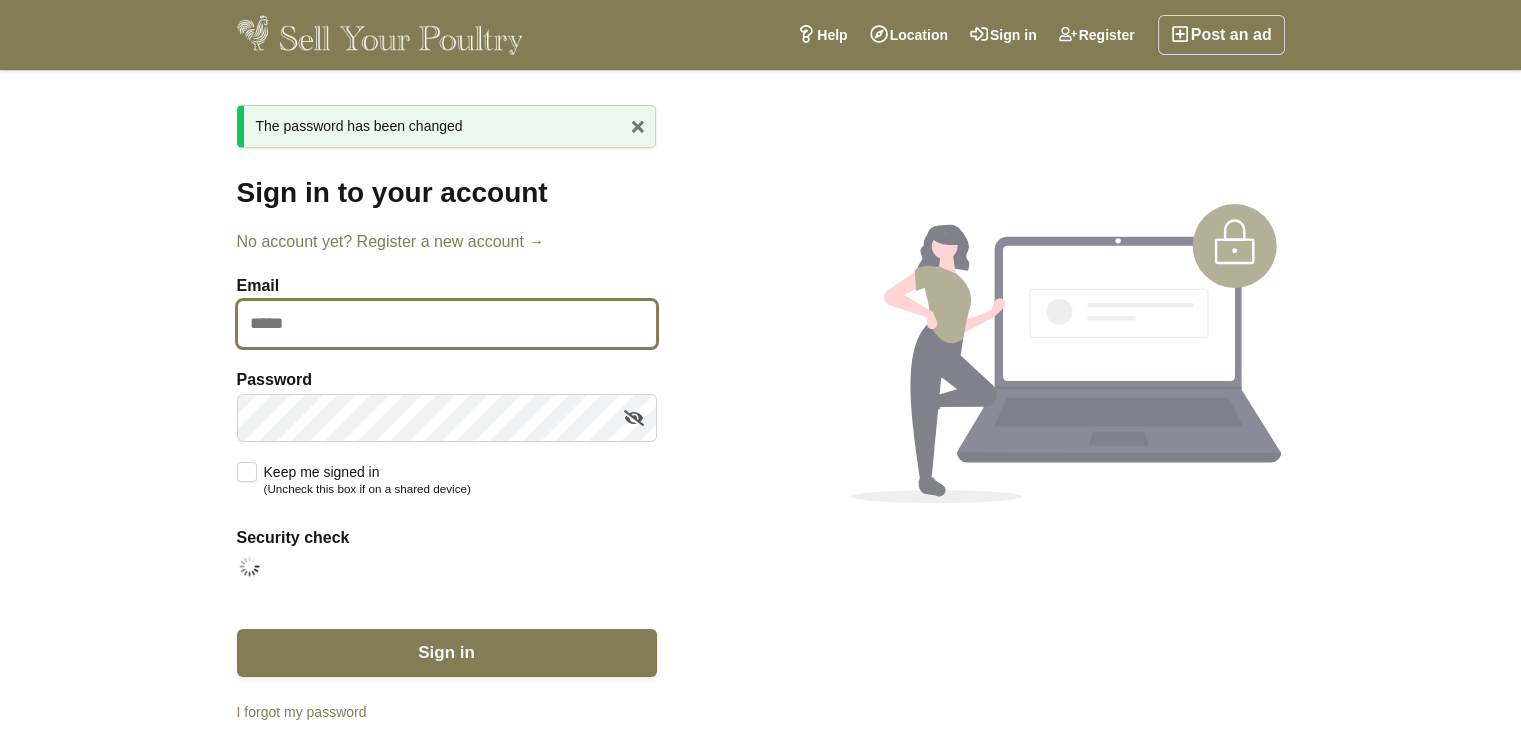 click on "Email" at bounding box center (447, 324) 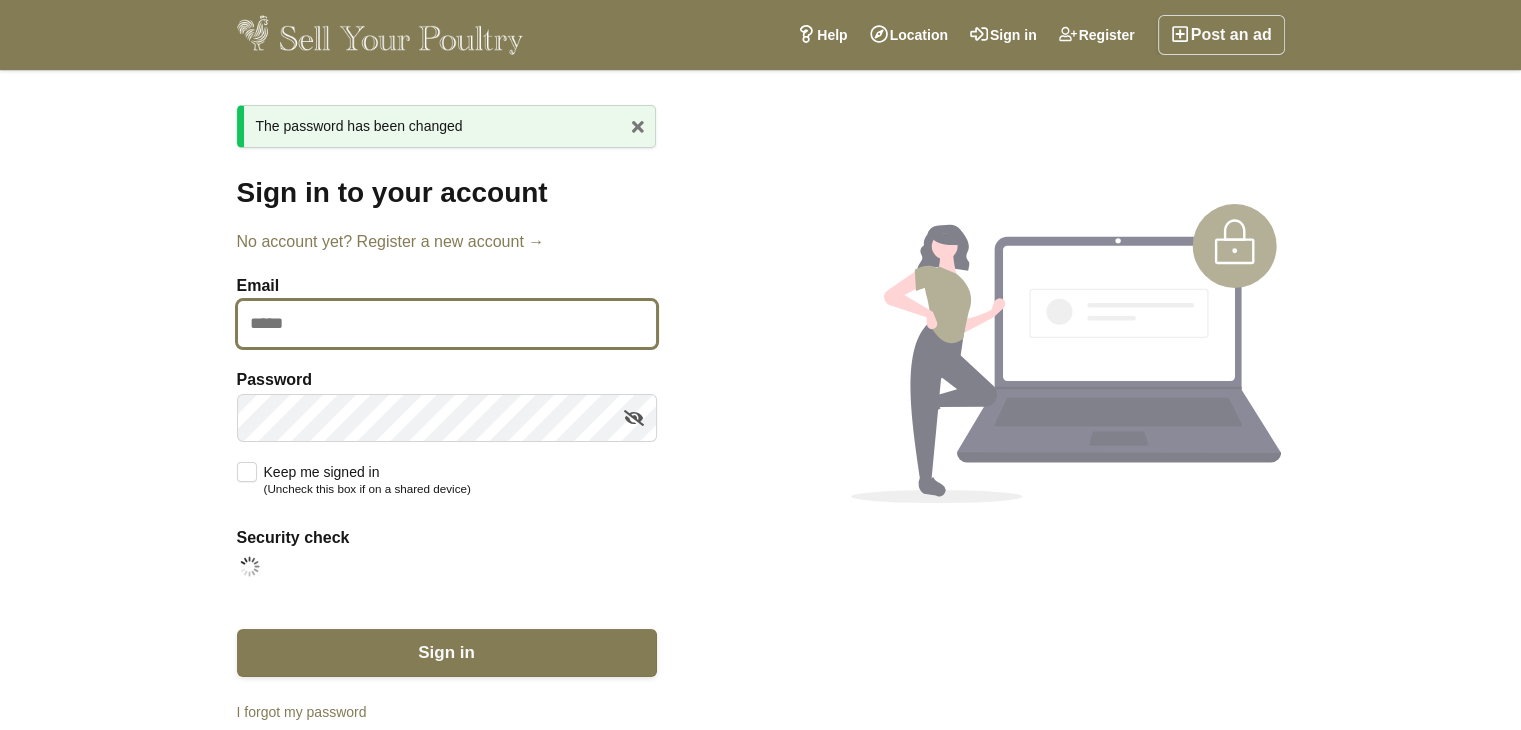 type on "**********" 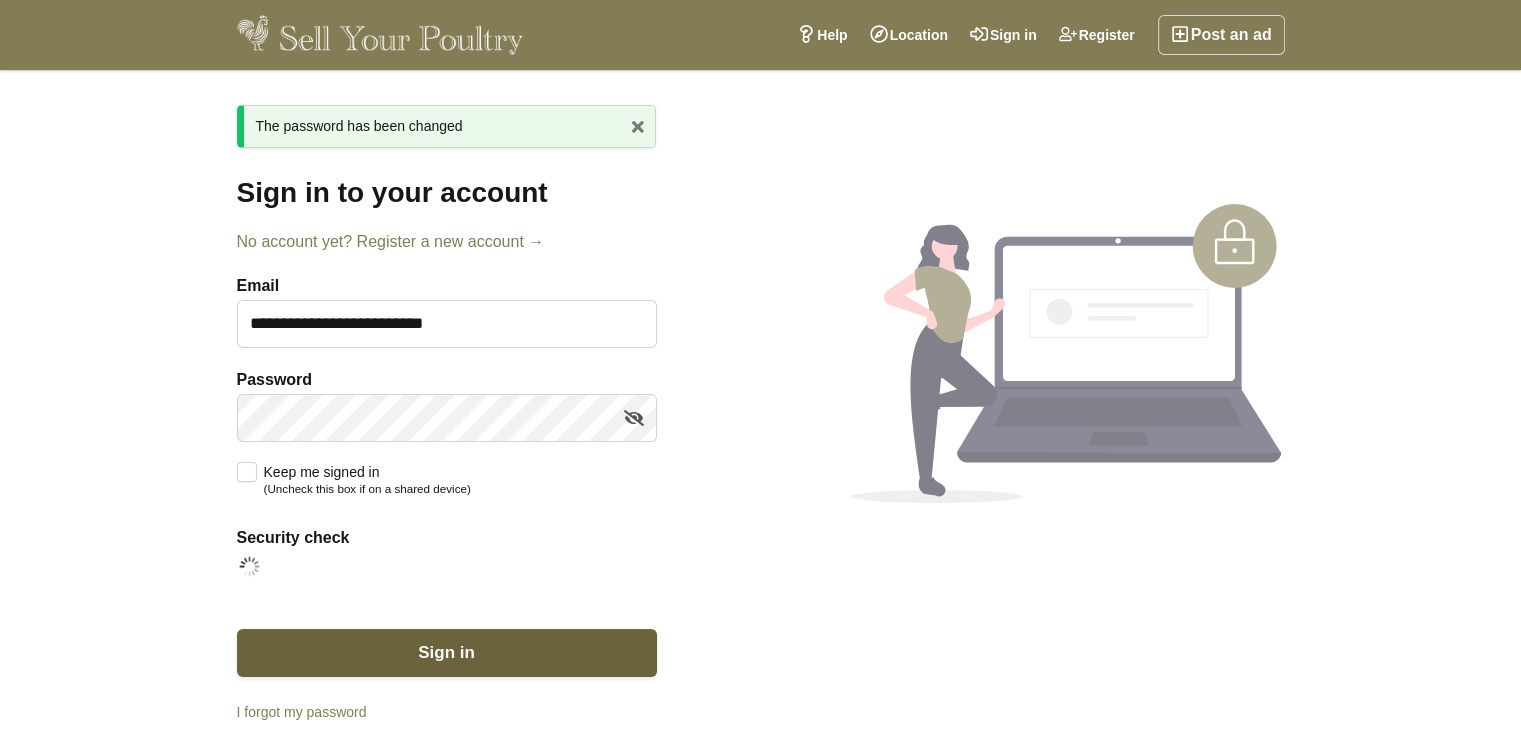 click on "Sign in" at bounding box center (447, 653) 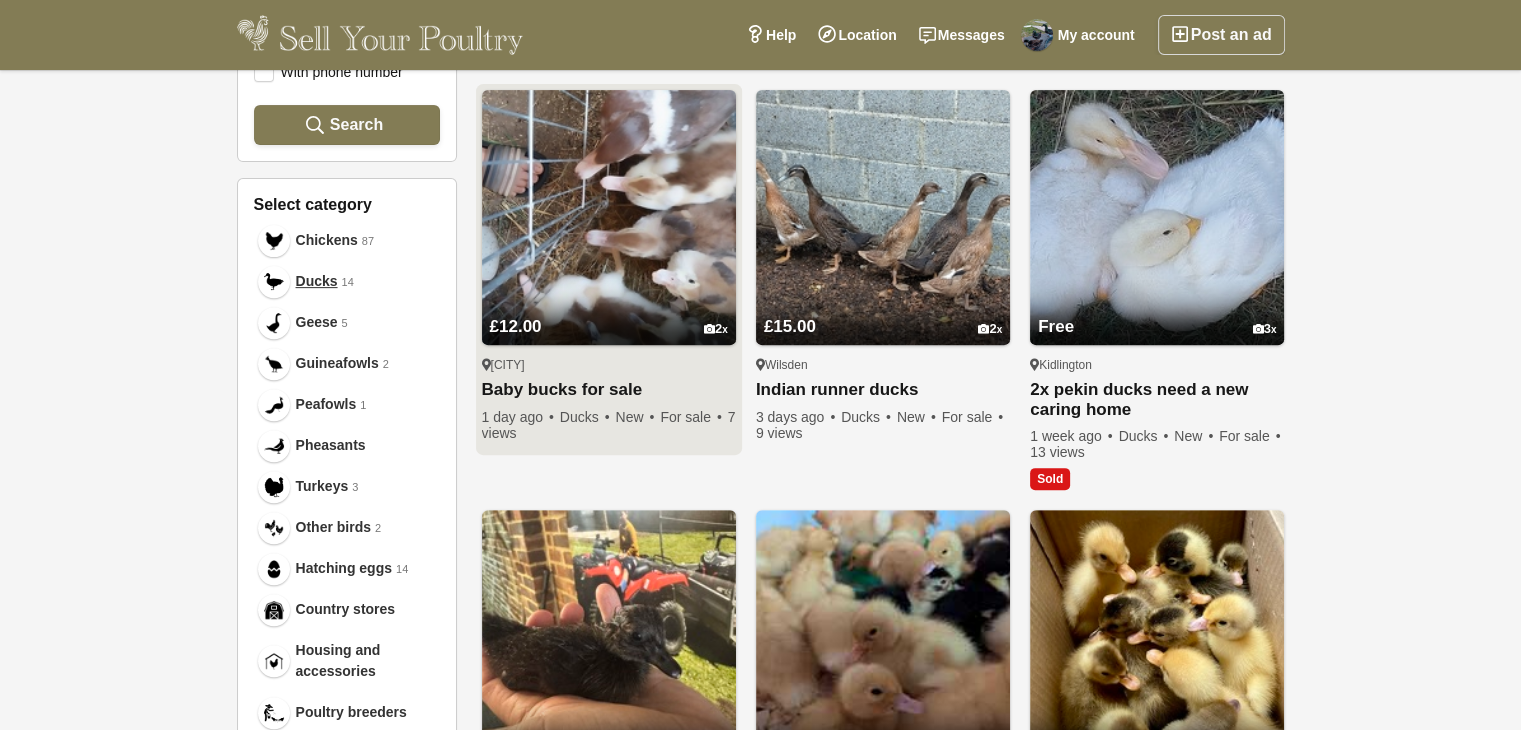 scroll, scrollTop: 600, scrollLeft: 0, axis: vertical 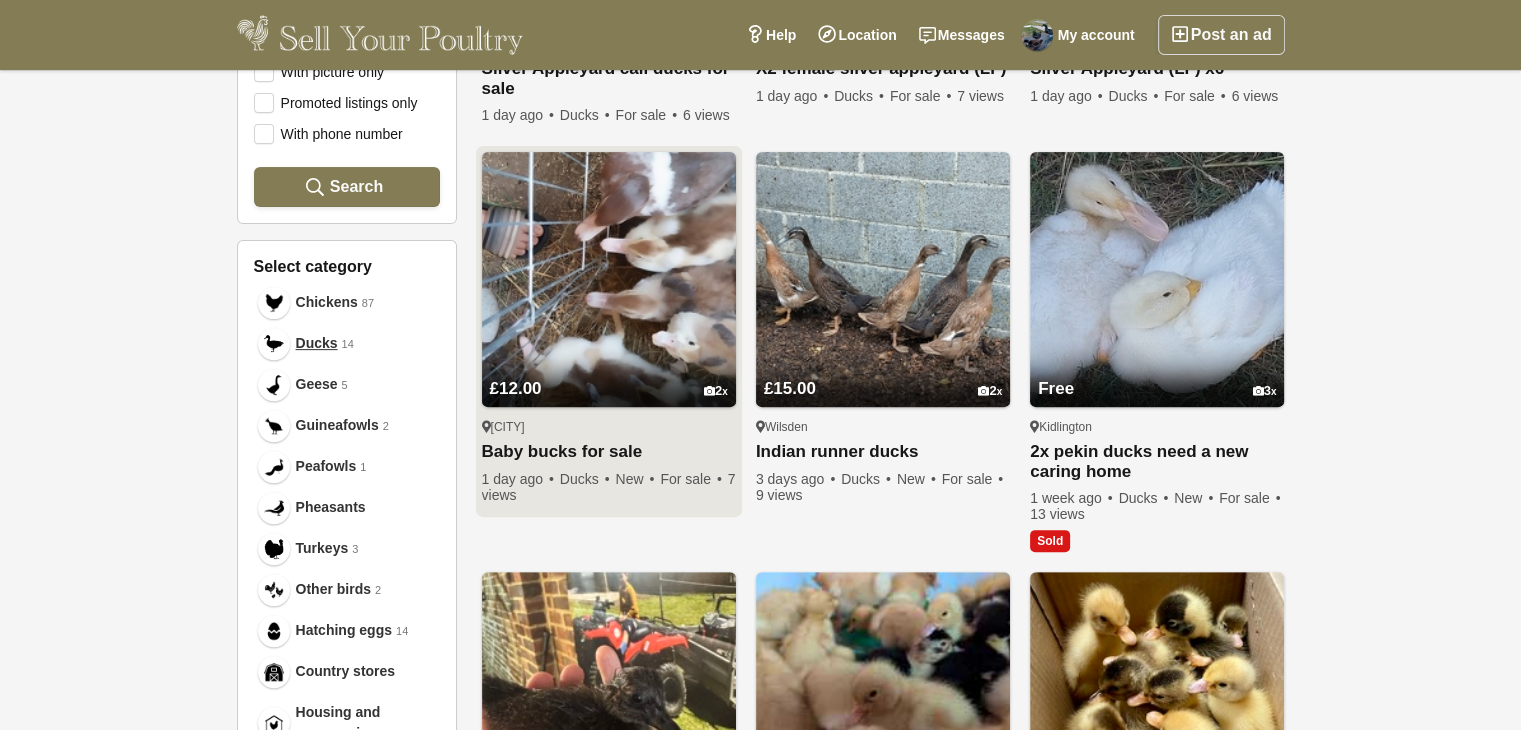 click at bounding box center (609, 279) 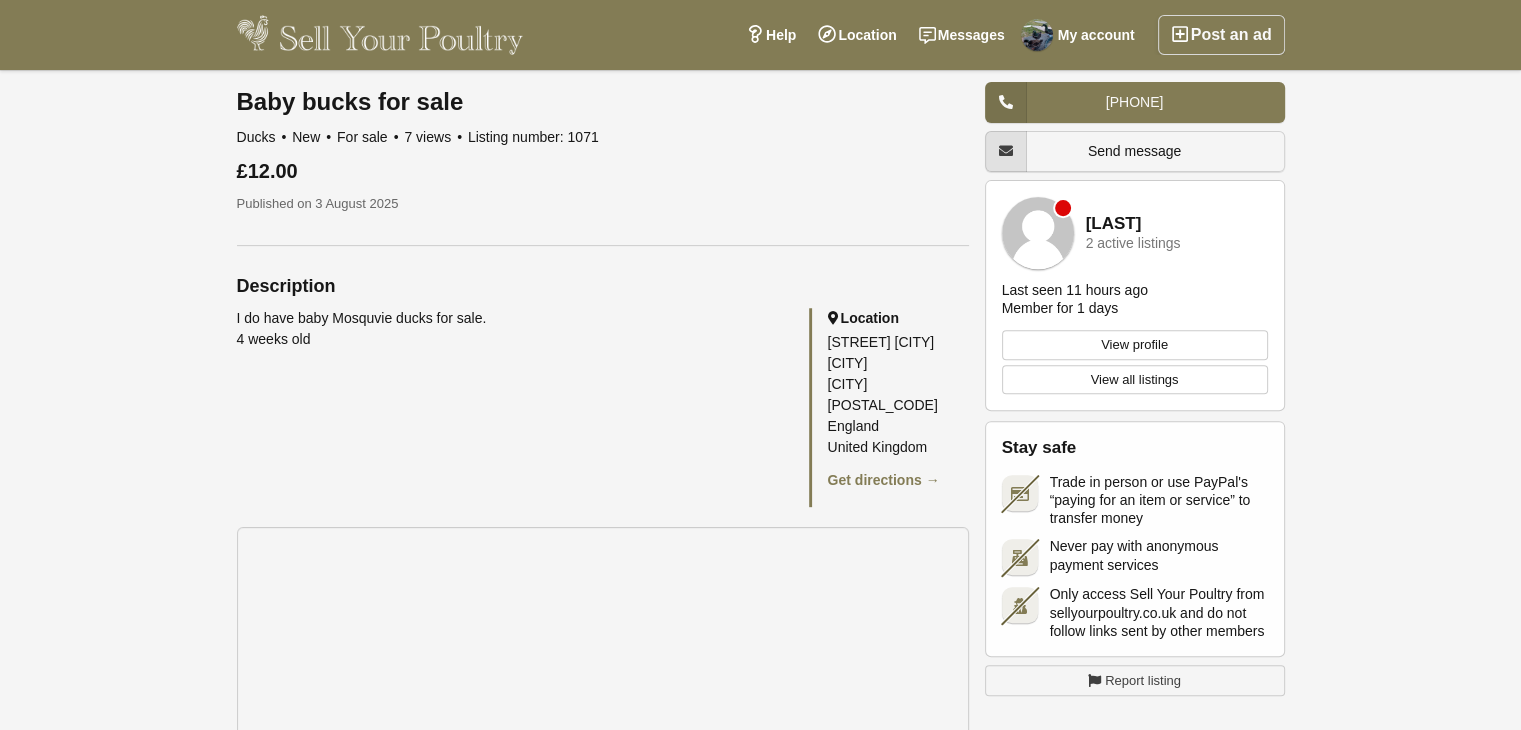 scroll, scrollTop: 800, scrollLeft: 0, axis: vertical 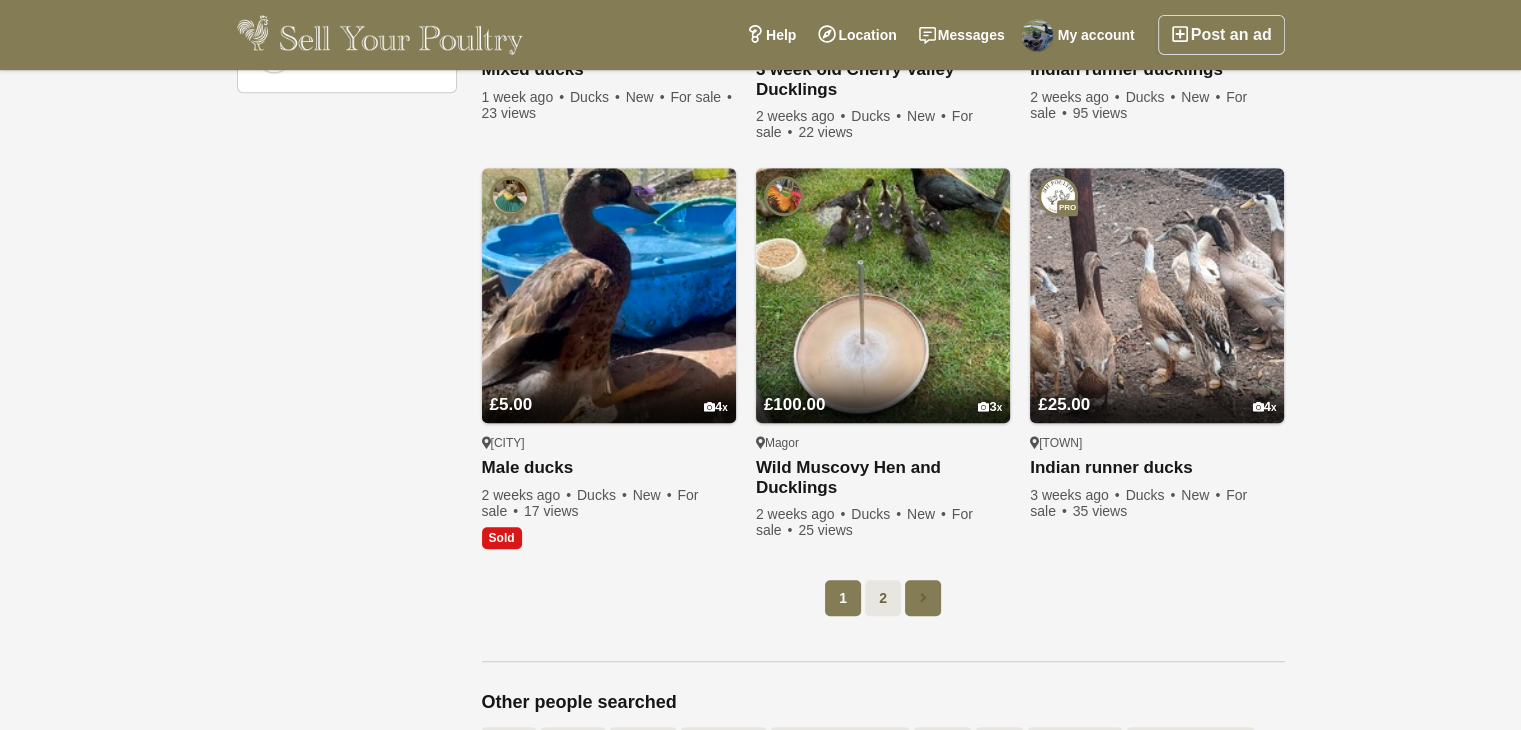 click at bounding box center (923, 598) 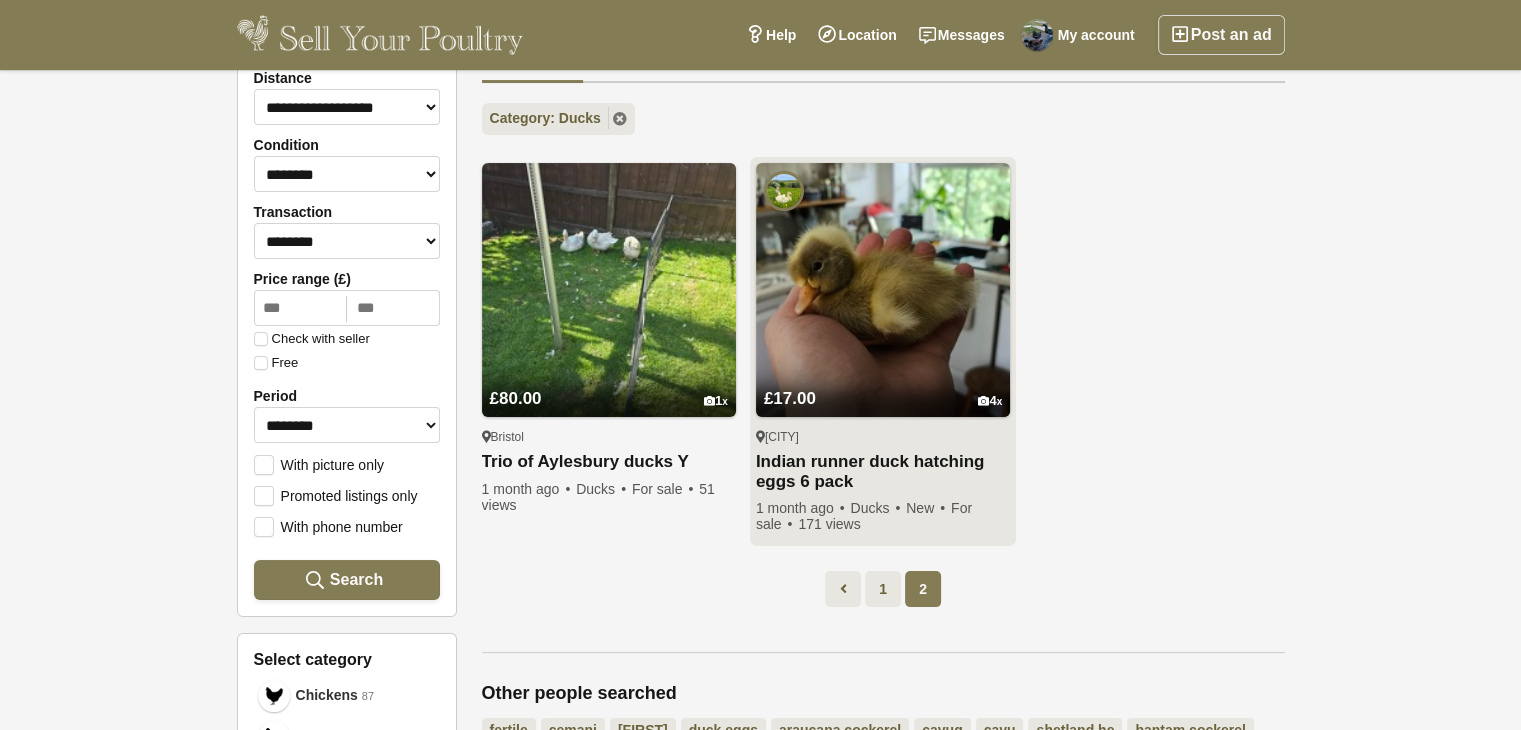 scroll, scrollTop: 202, scrollLeft: 0, axis: vertical 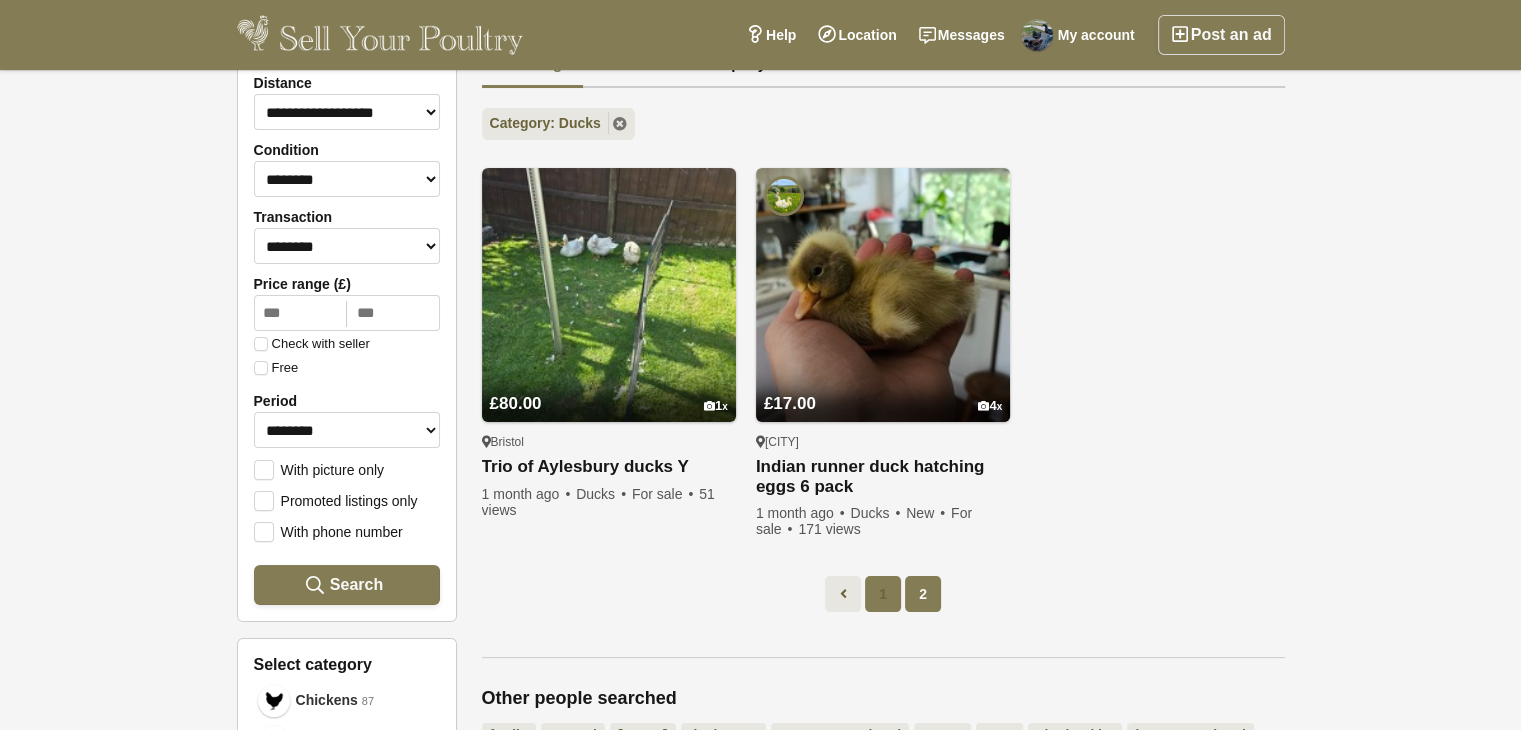 click on "1" at bounding box center (883, 594) 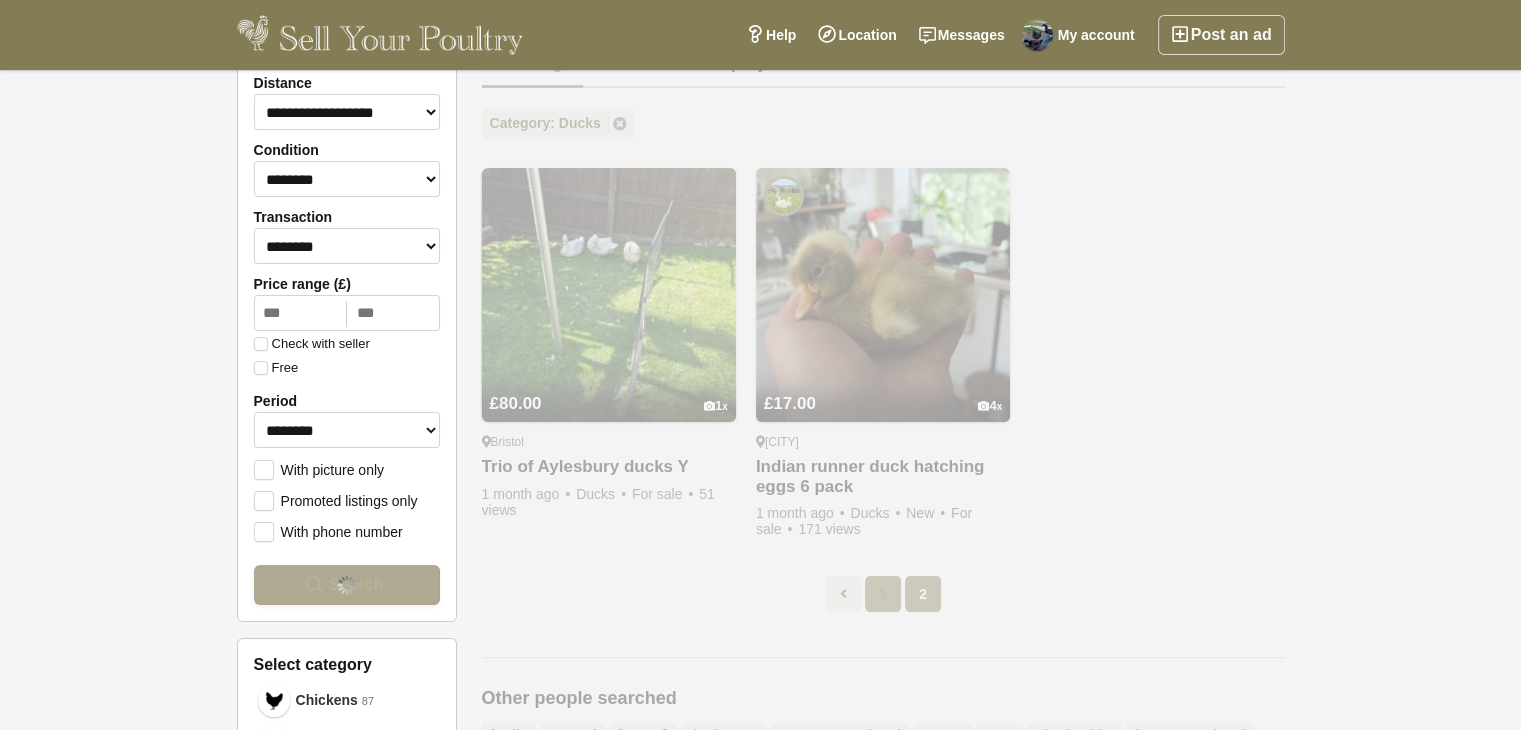 scroll, scrollTop: 102, scrollLeft: 0, axis: vertical 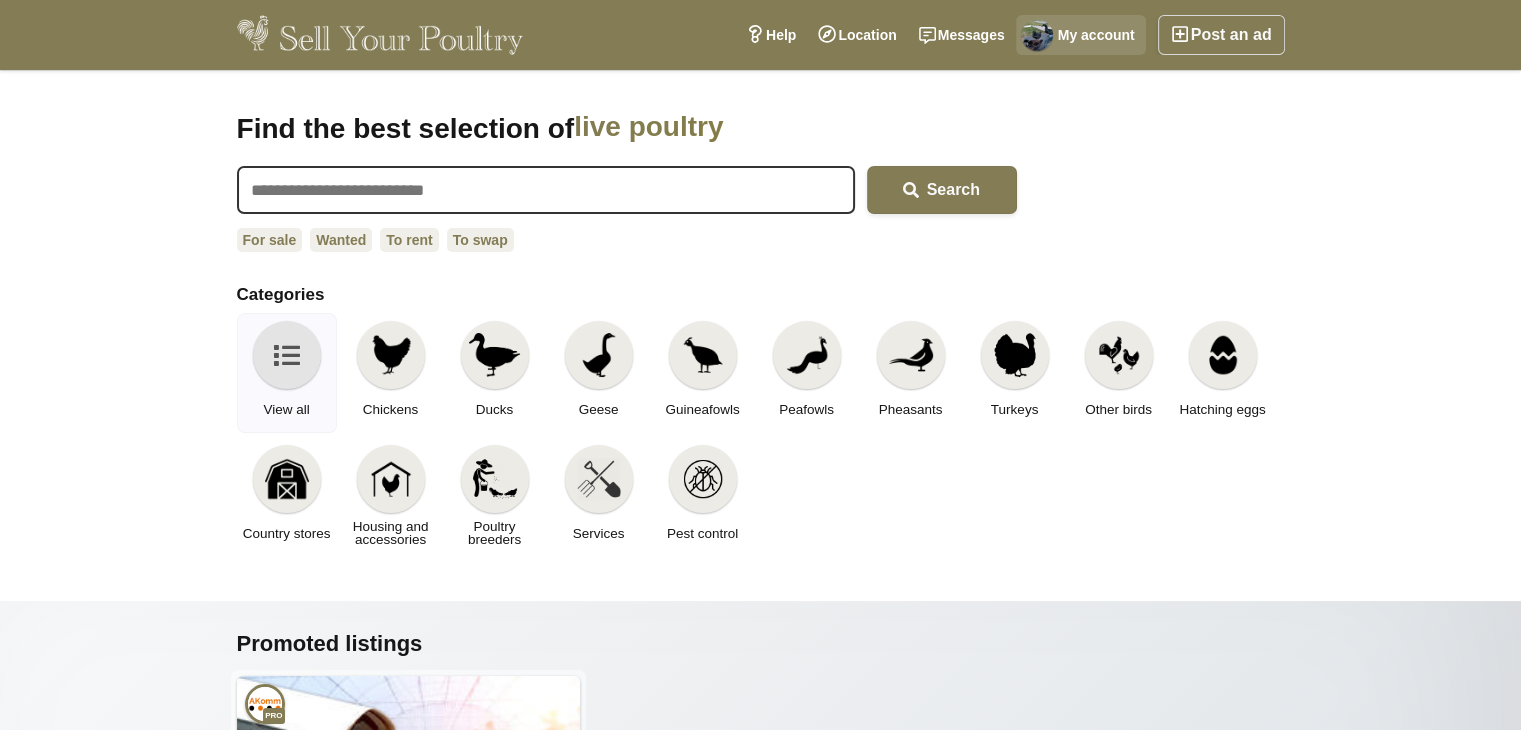 click on "My account" at bounding box center [1081, 35] 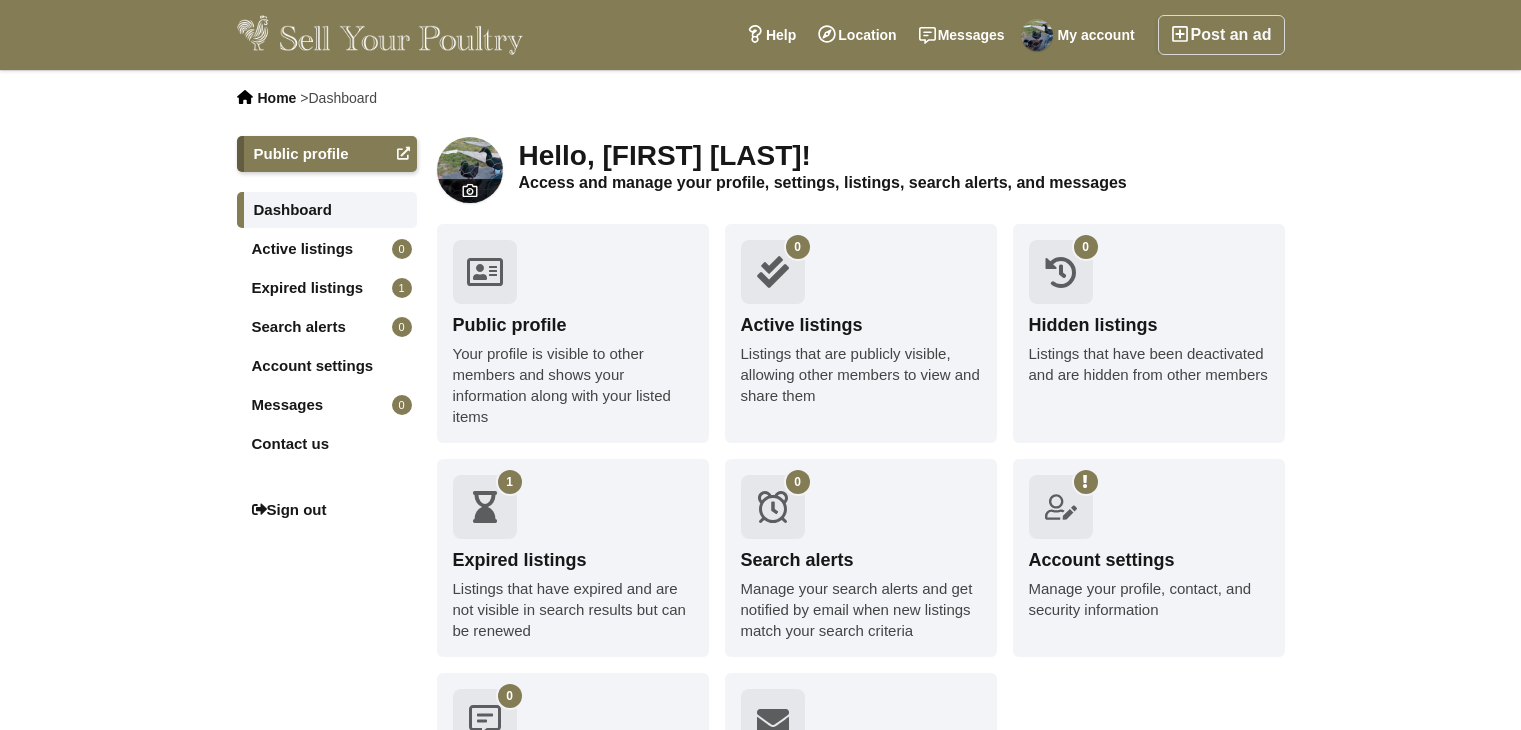 scroll, scrollTop: 0, scrollLeft: 0, axis: both 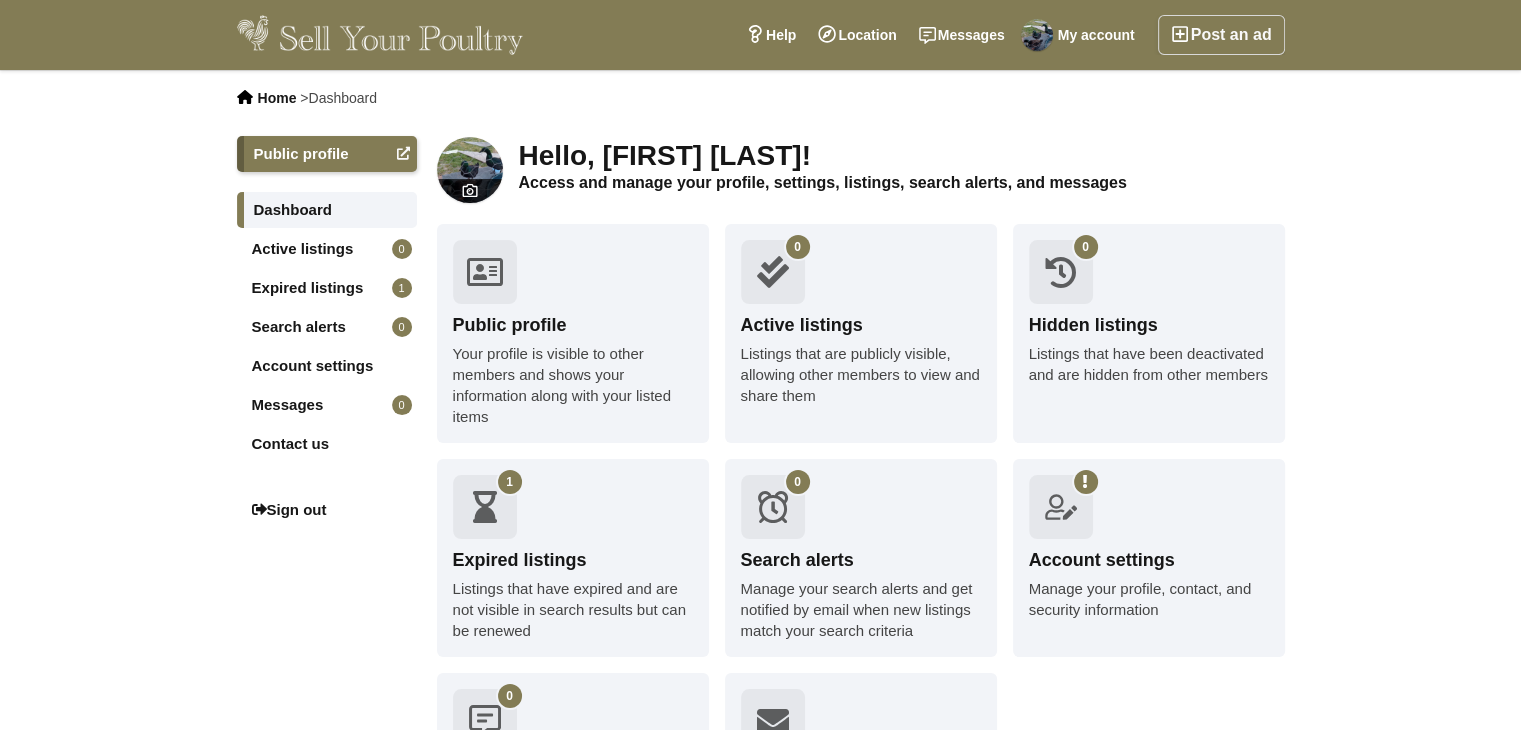 click at bounding box center [380, 35] 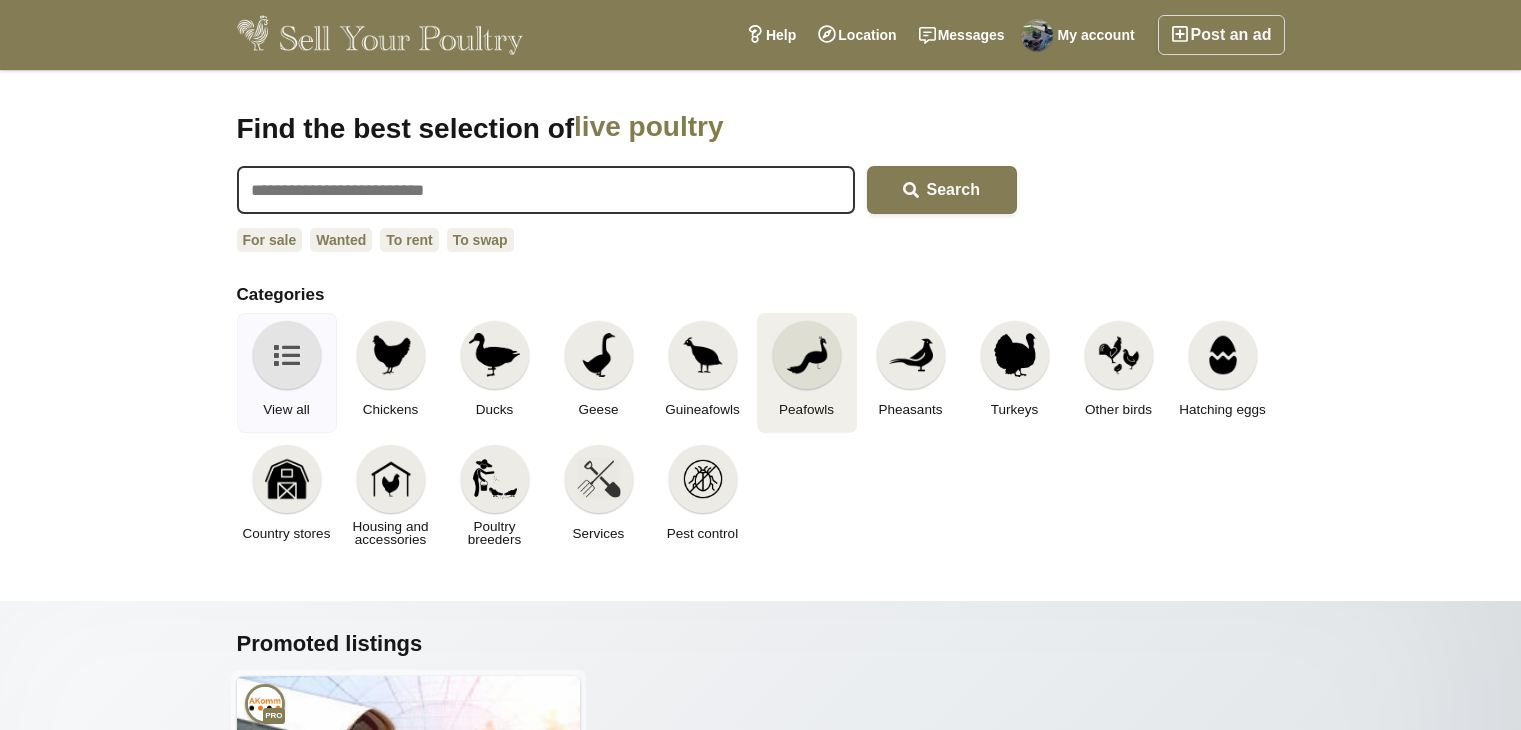 scroll, scrollTop: 0, scrollLeft: 0, axis: both 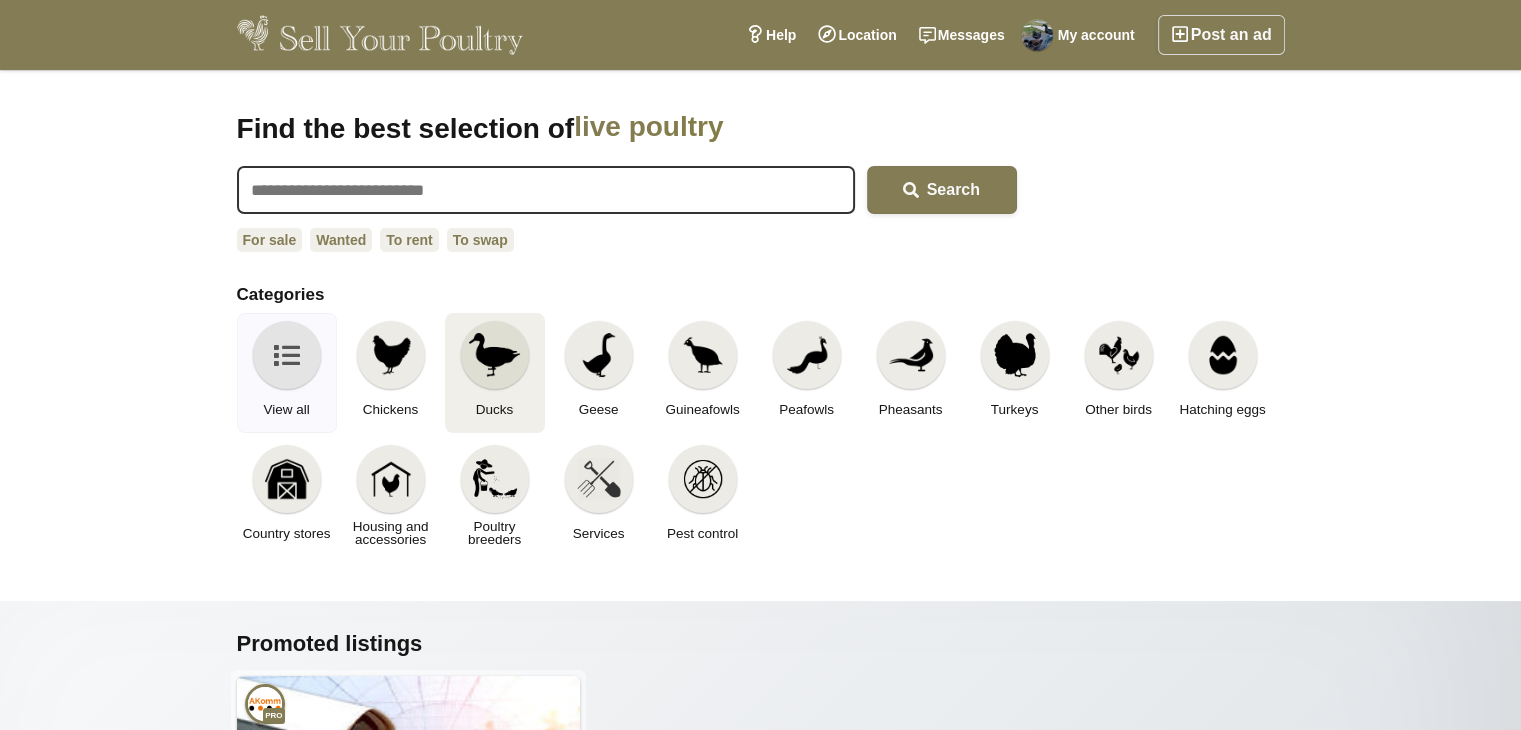 click at bounding box center (495, 355) 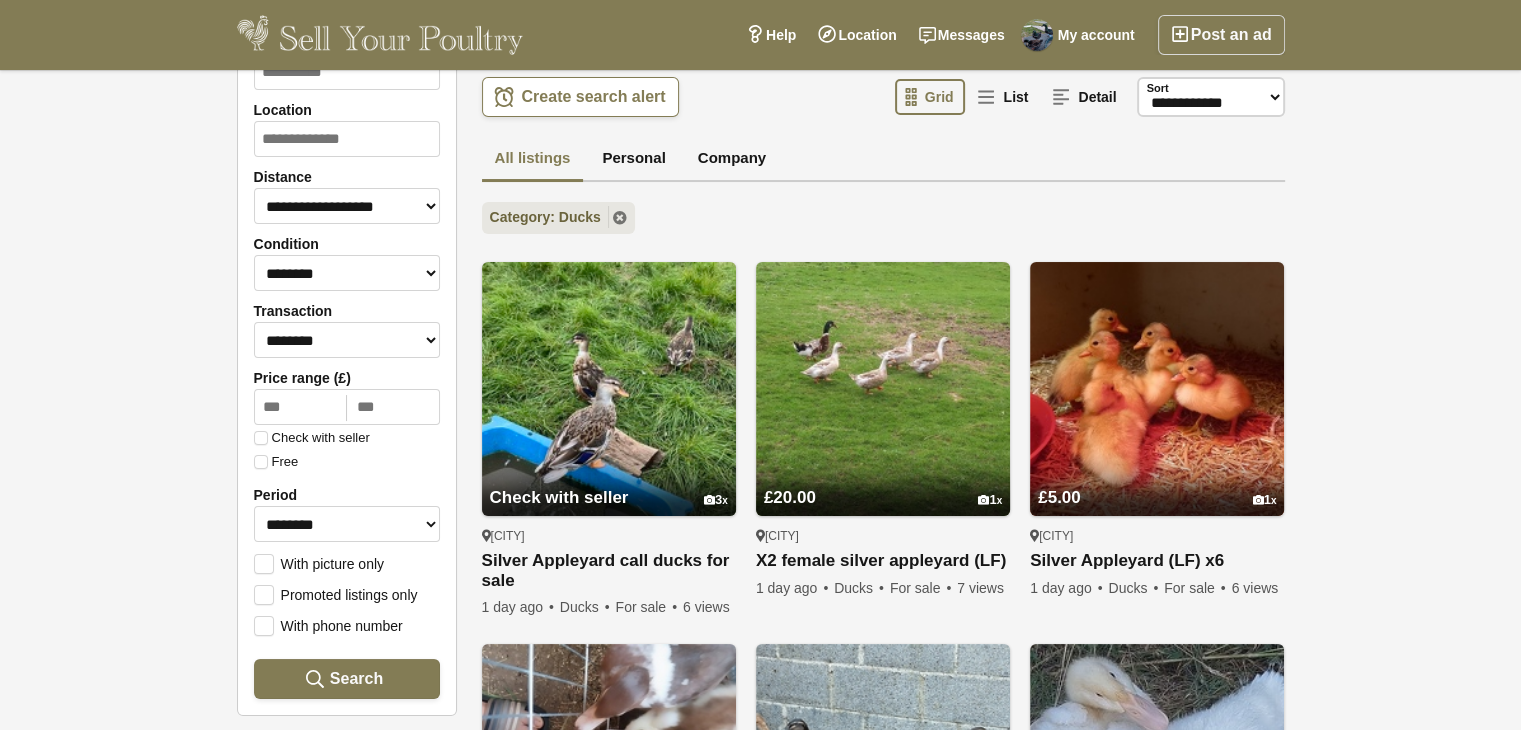 scroll, scrollTop: 200, scrollLeft: 0, axis: vertical 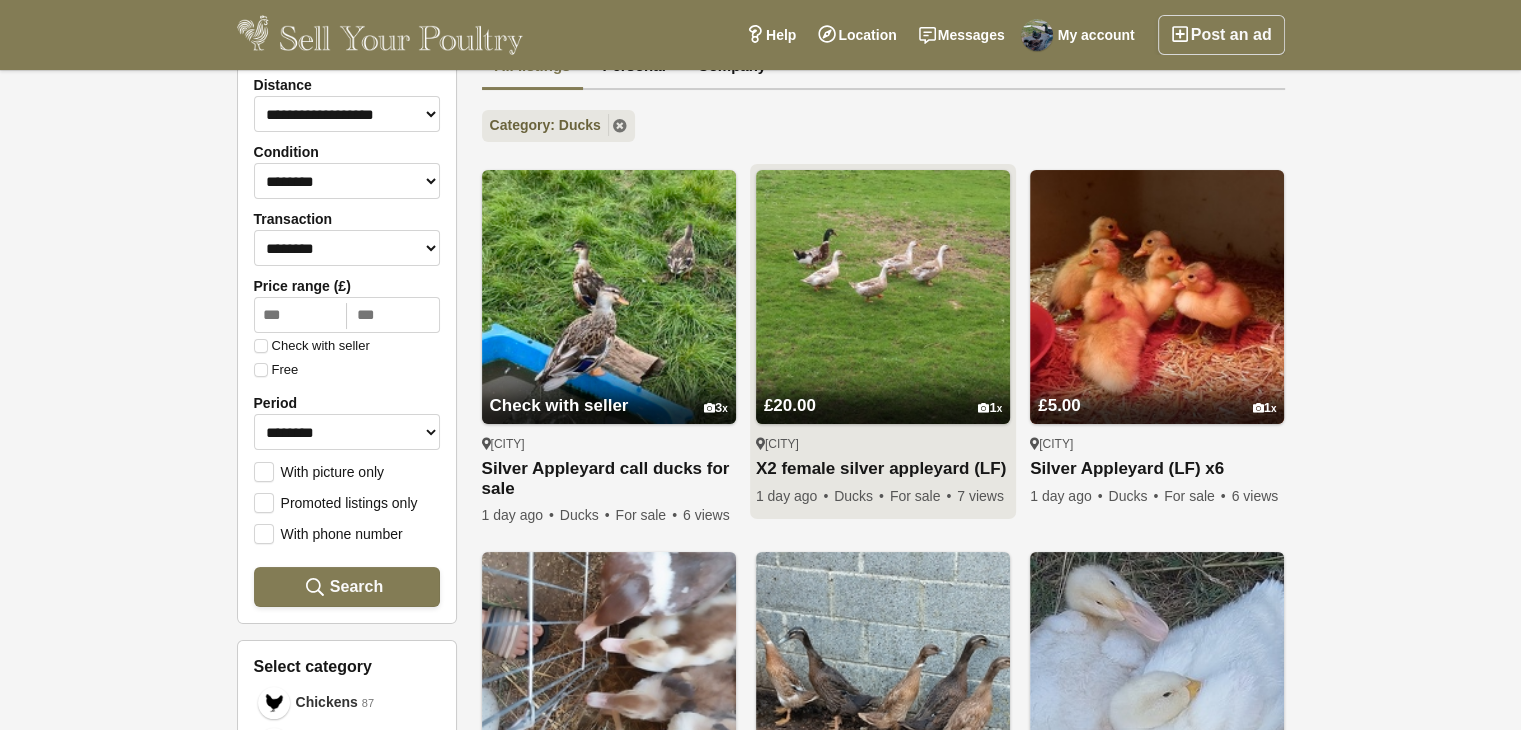 click at bounding box center [883, 297] 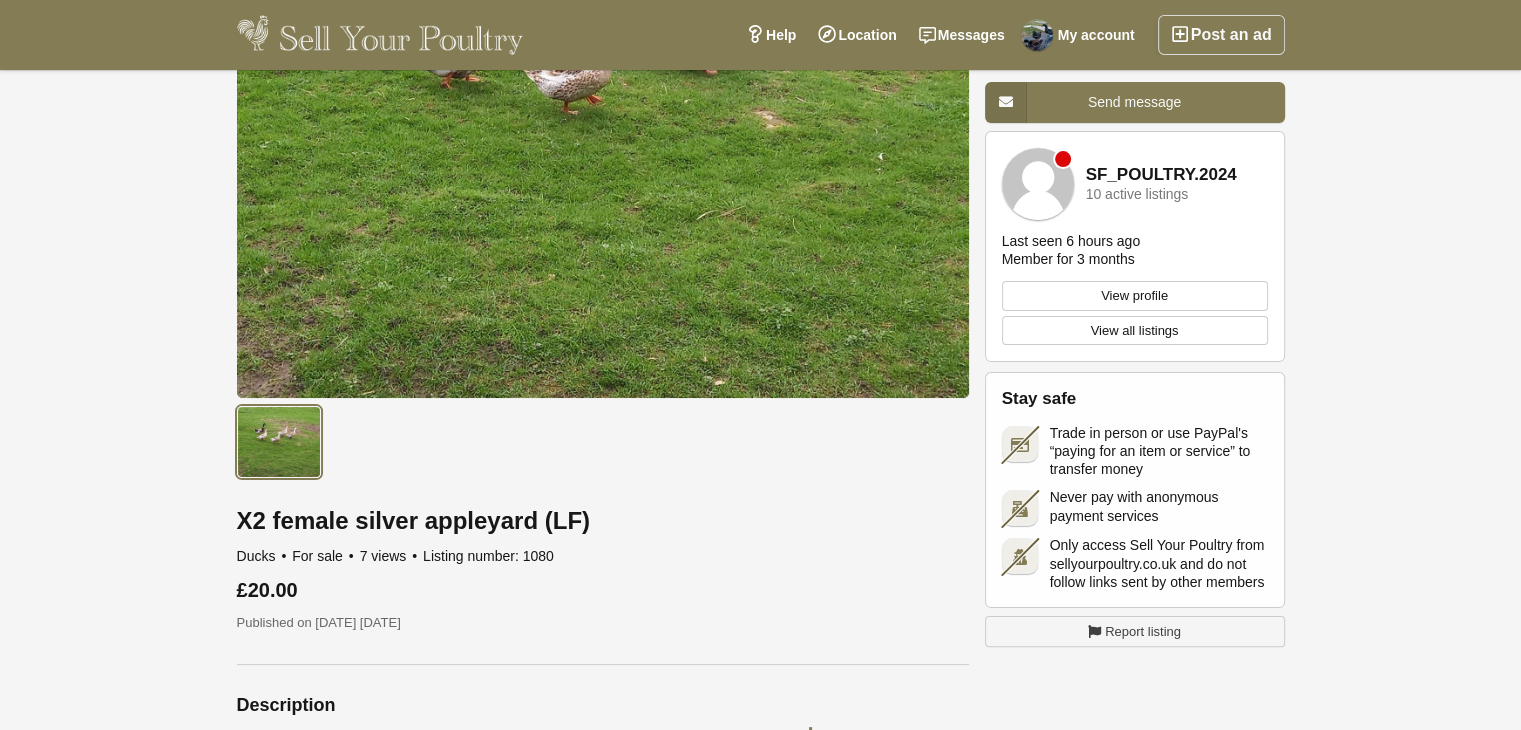 scroll, scrollTop: 200, scrollLeft: 0, axis: vertical 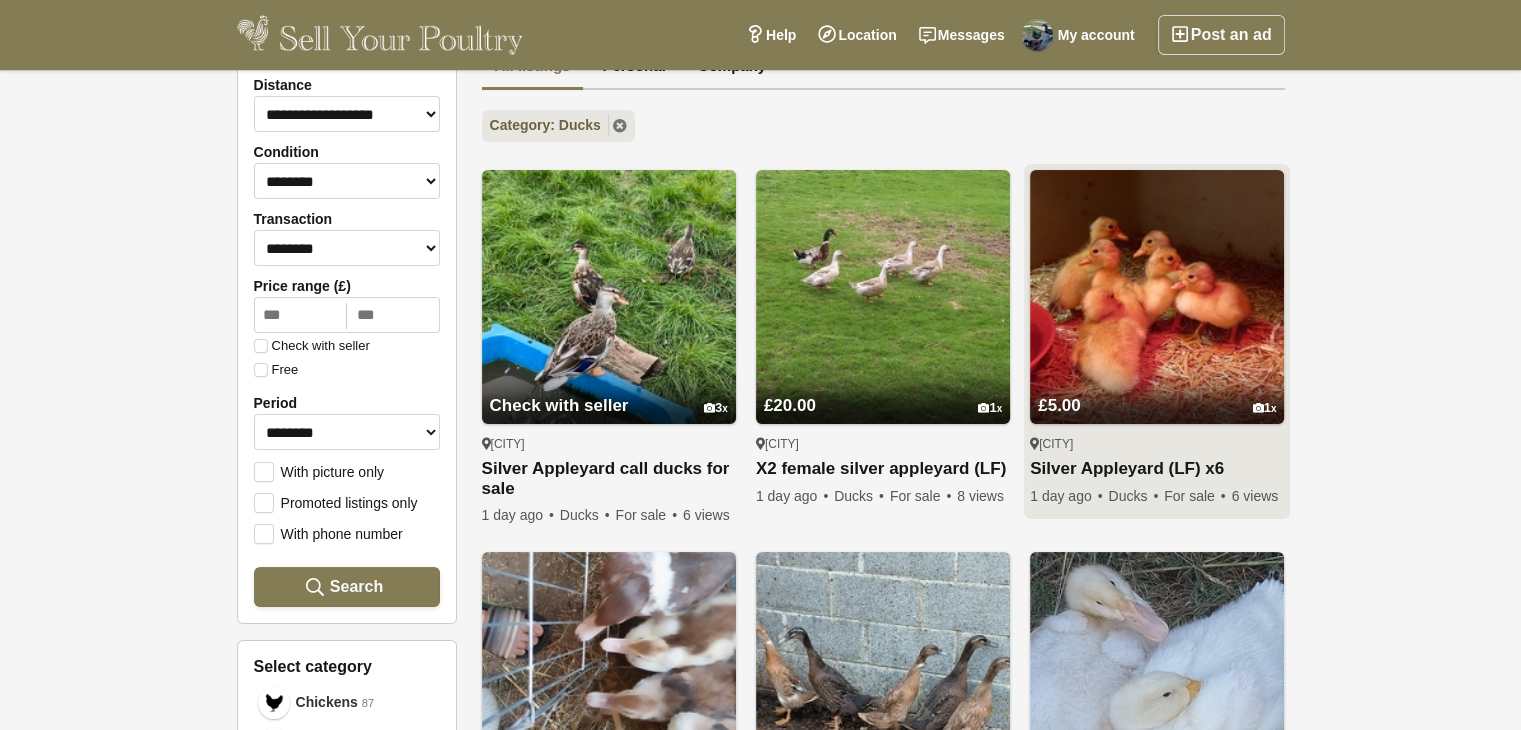 click at bounding box center [1157, 297] 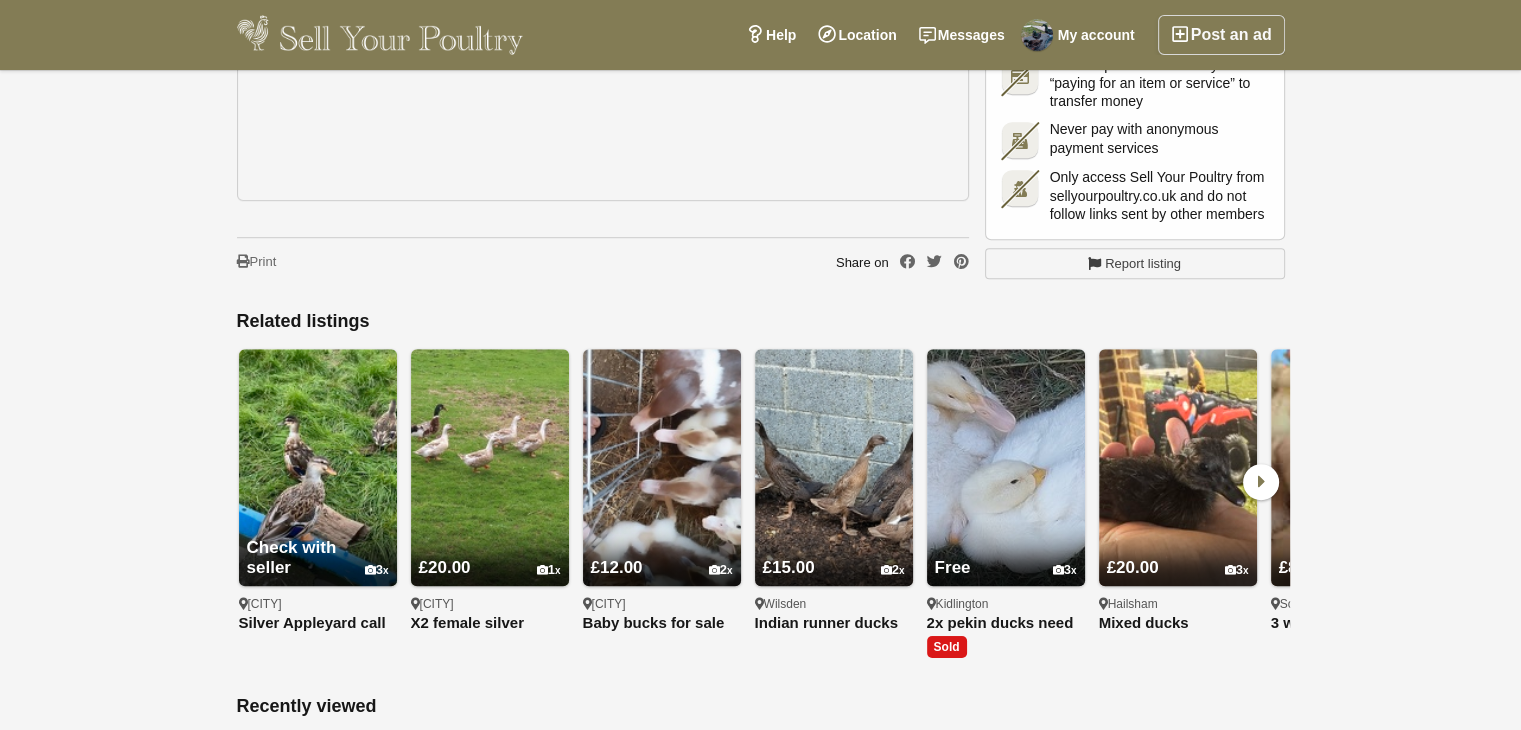 scroll, scrollTop: 1300, scrollLeft: 0, axis: vertical 